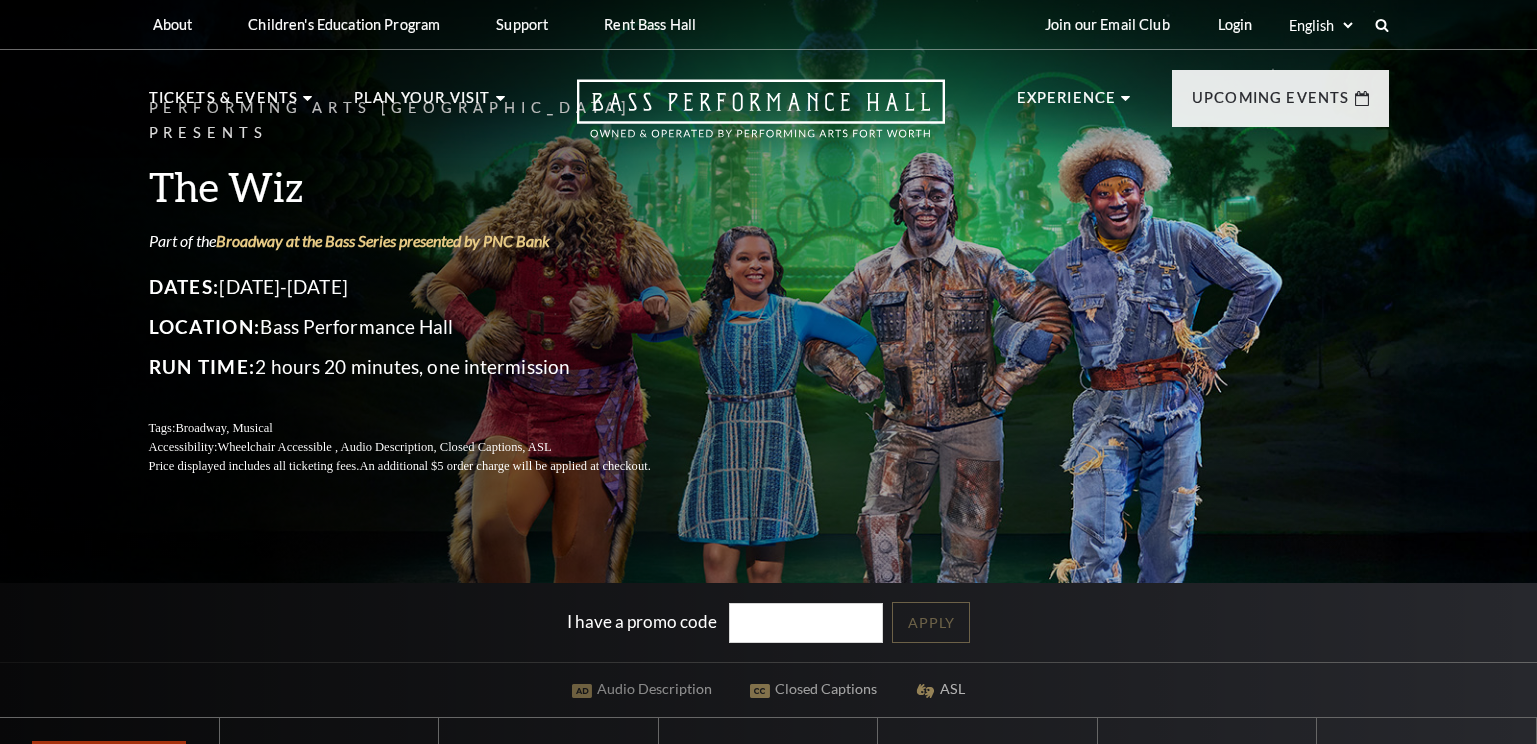 scroll, scrollTop: 0, scrollLeft: 0, axis: both 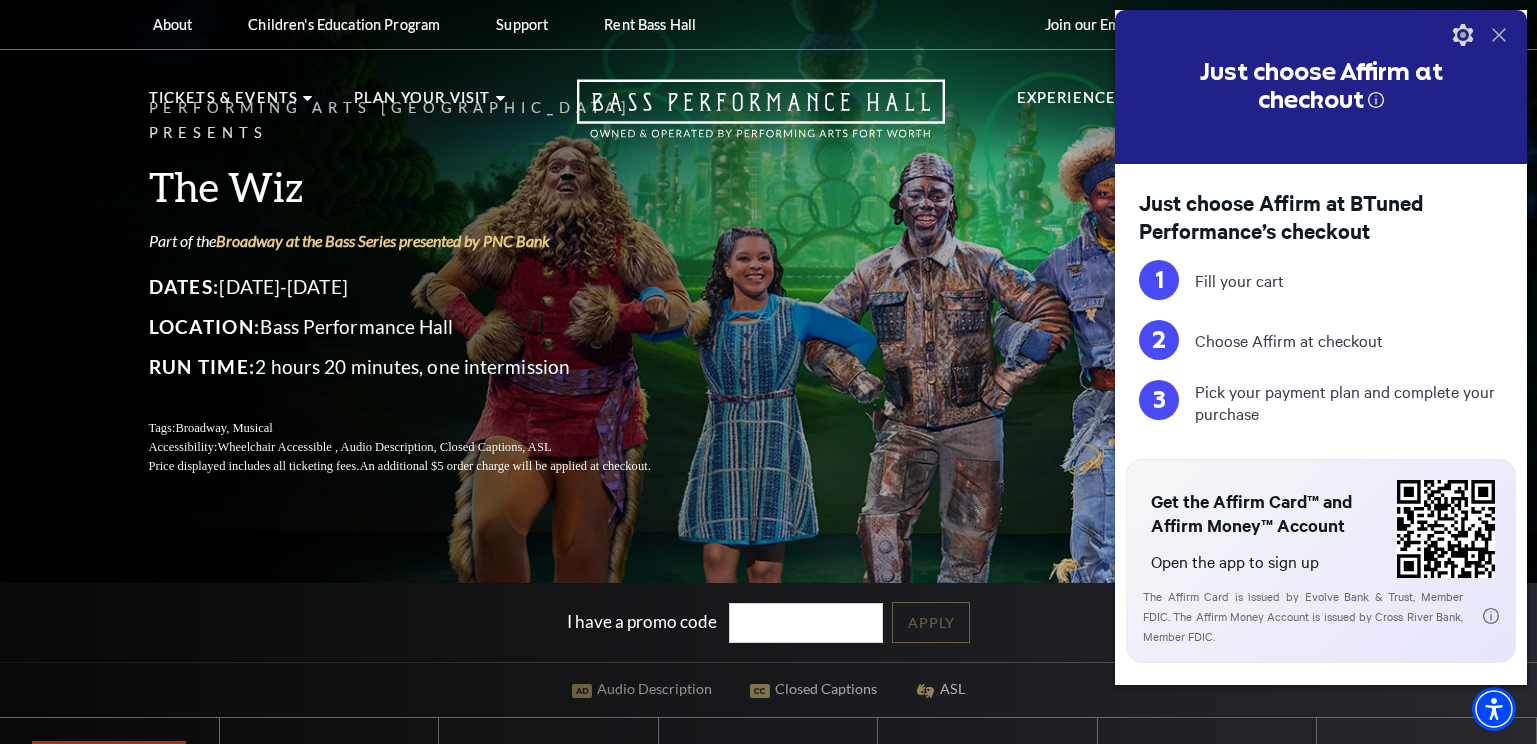 click 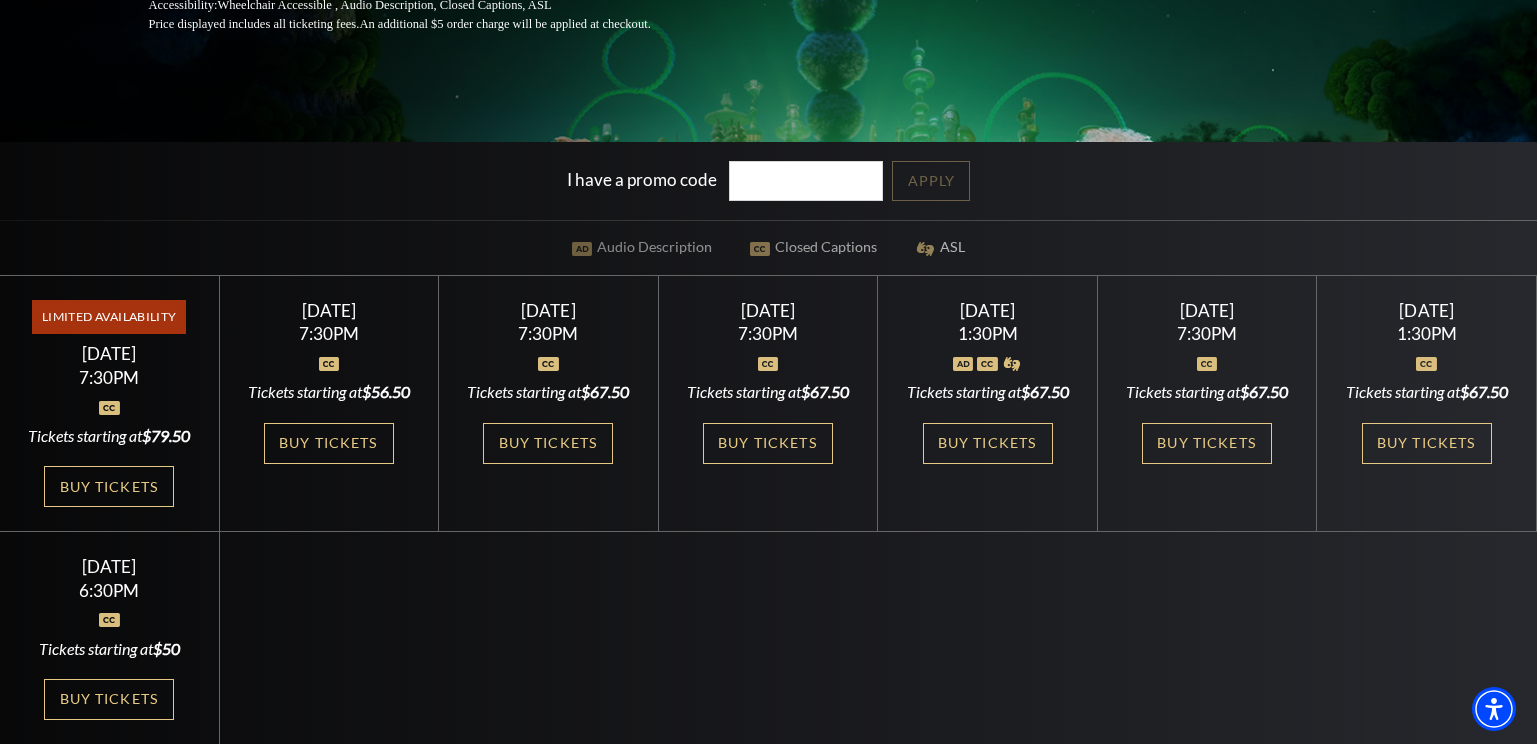 scroll, scrollTop: 440, scrollLeft: 0, axis: vertical 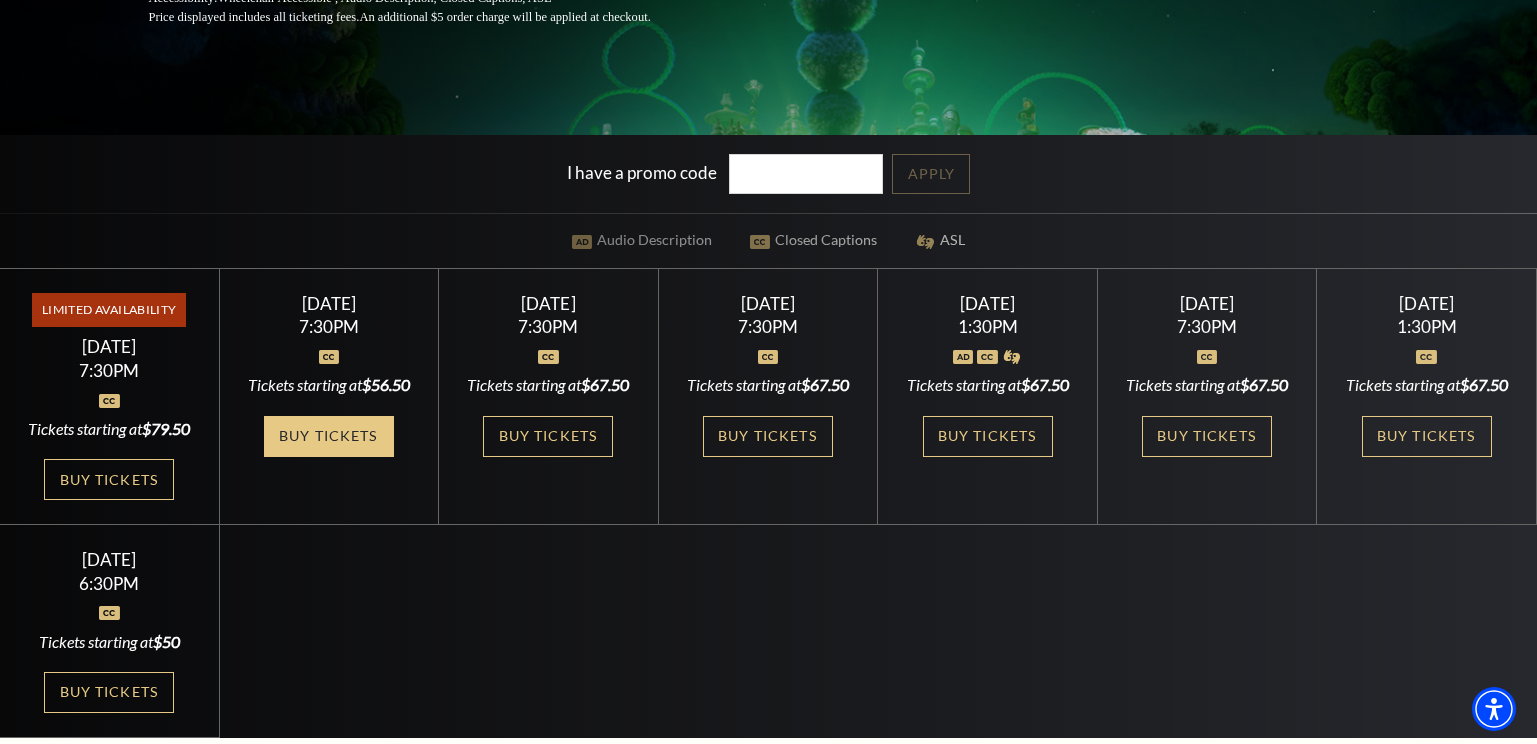 click on "Buy Tickets" at bounding box center [329, 436] 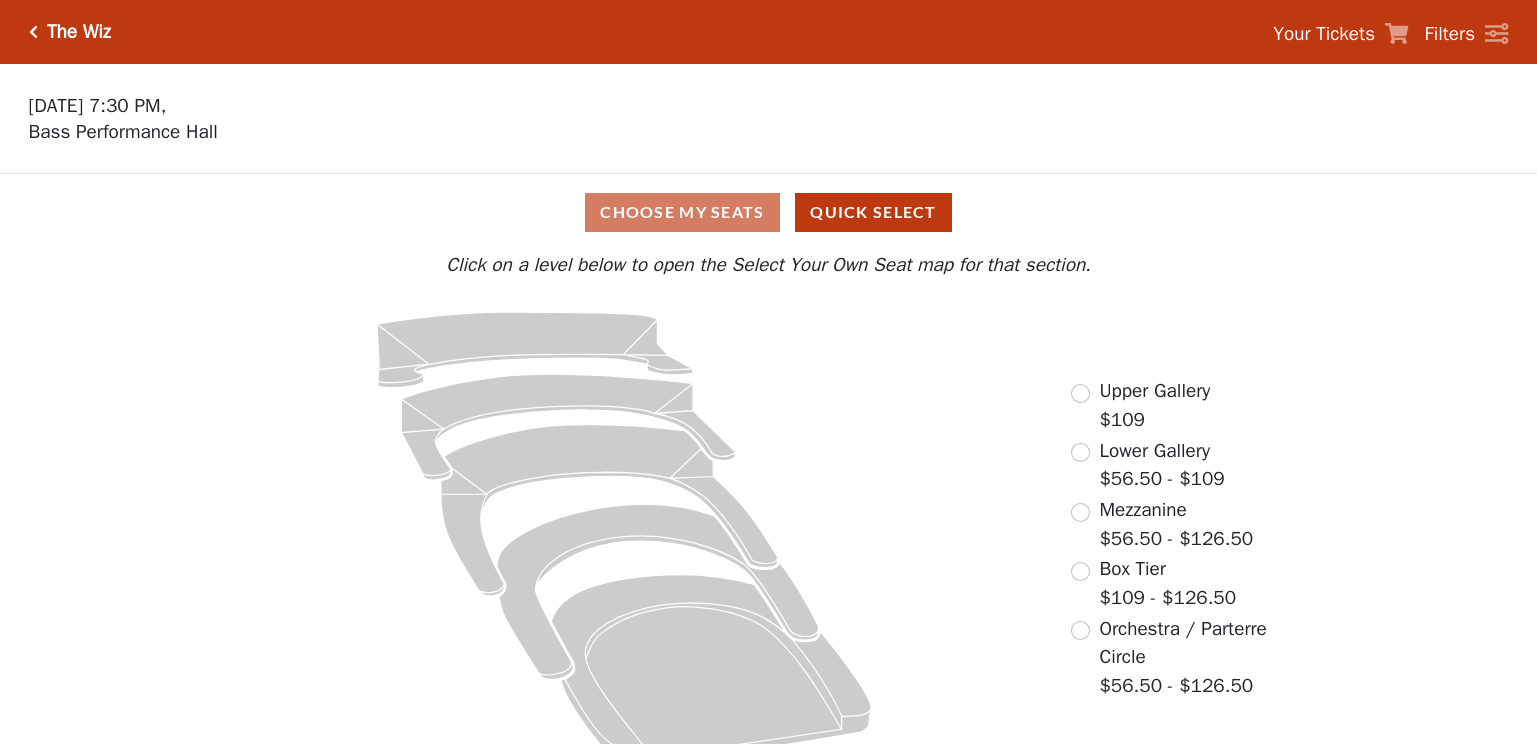 scroll, scrollTop: 0, scrollLeft: 0, axis: both 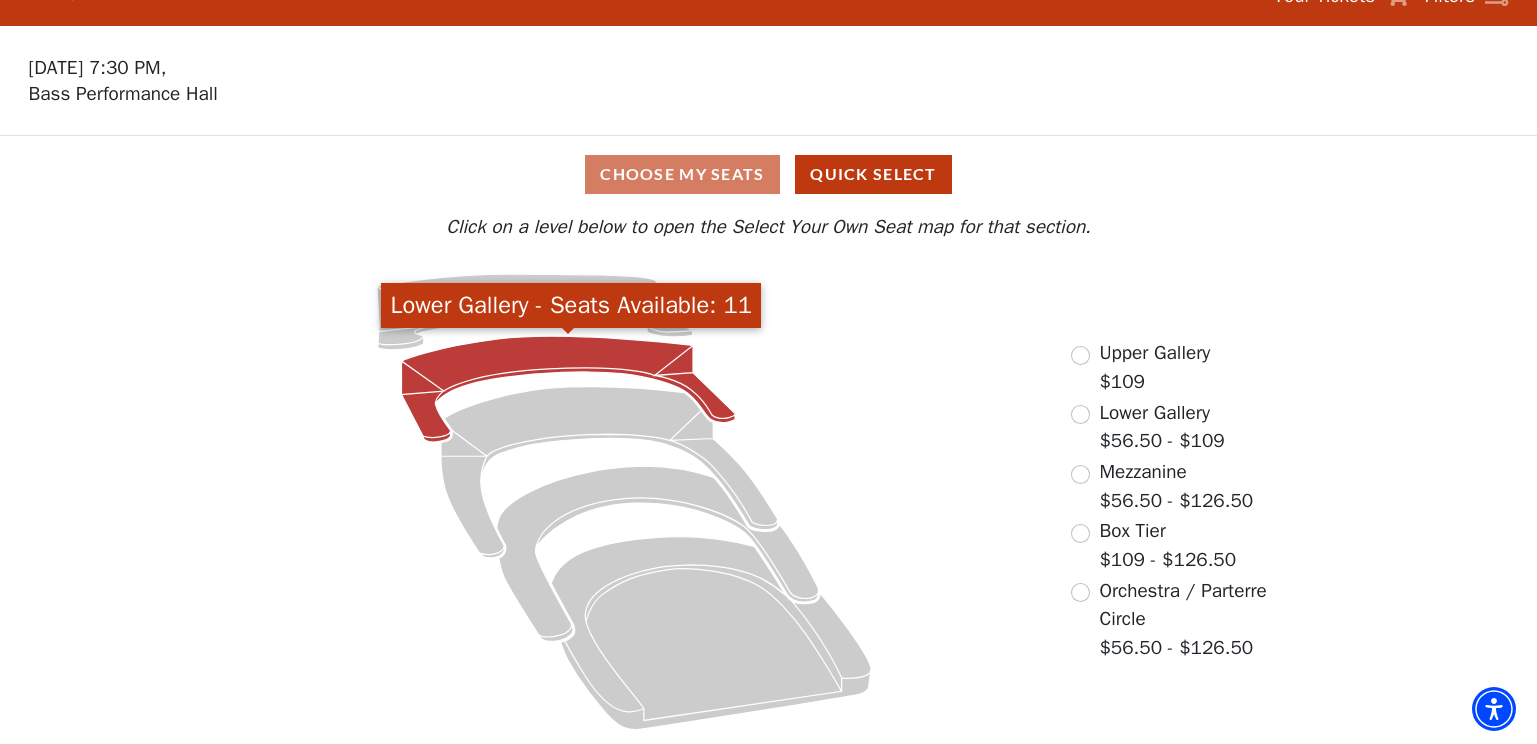 drag, startPoint x: 530, startPoint y: 348, endPoint x: 480, endPoint y: 365, distance: 52.810986 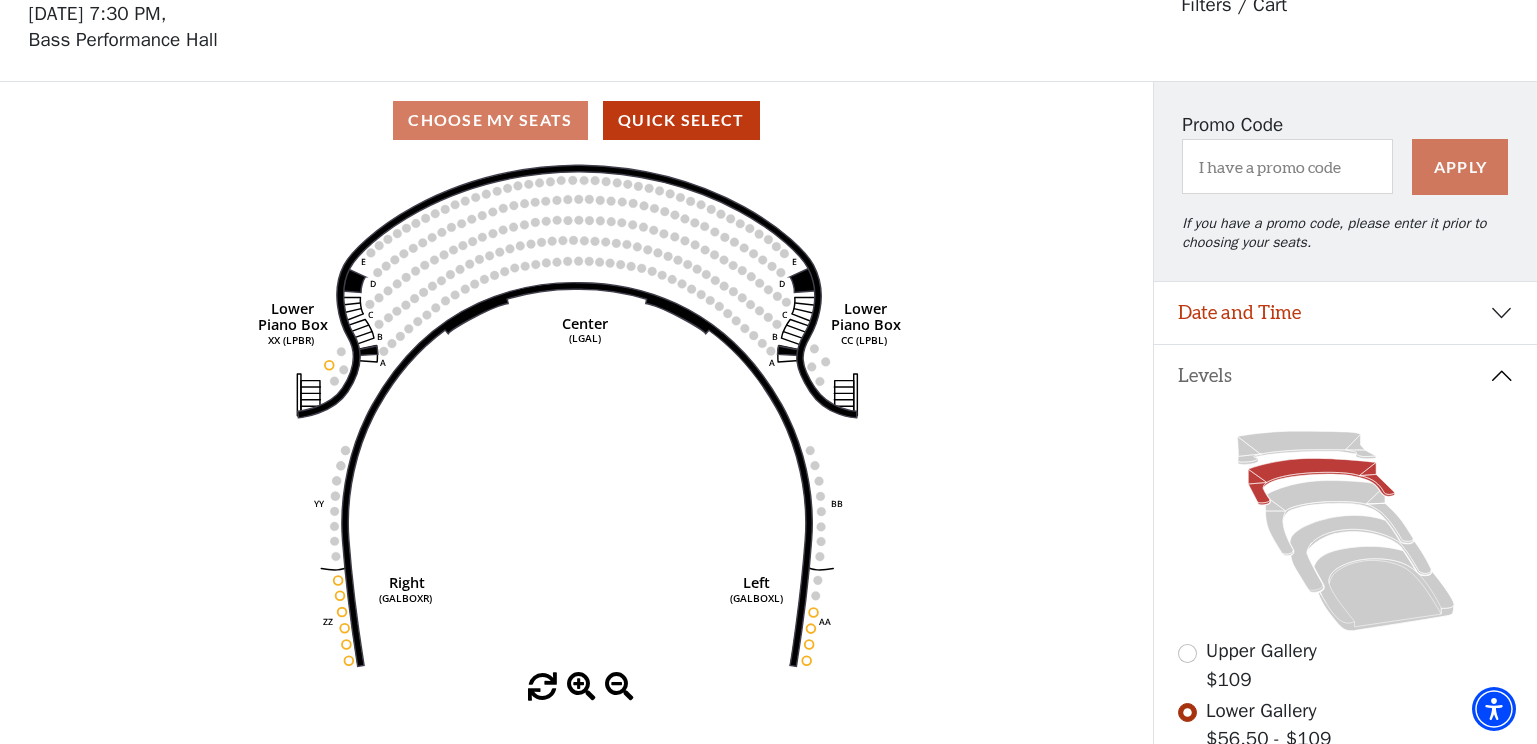 scroll, scrollTop: 93, scrollLeft: 0, axis: vertical 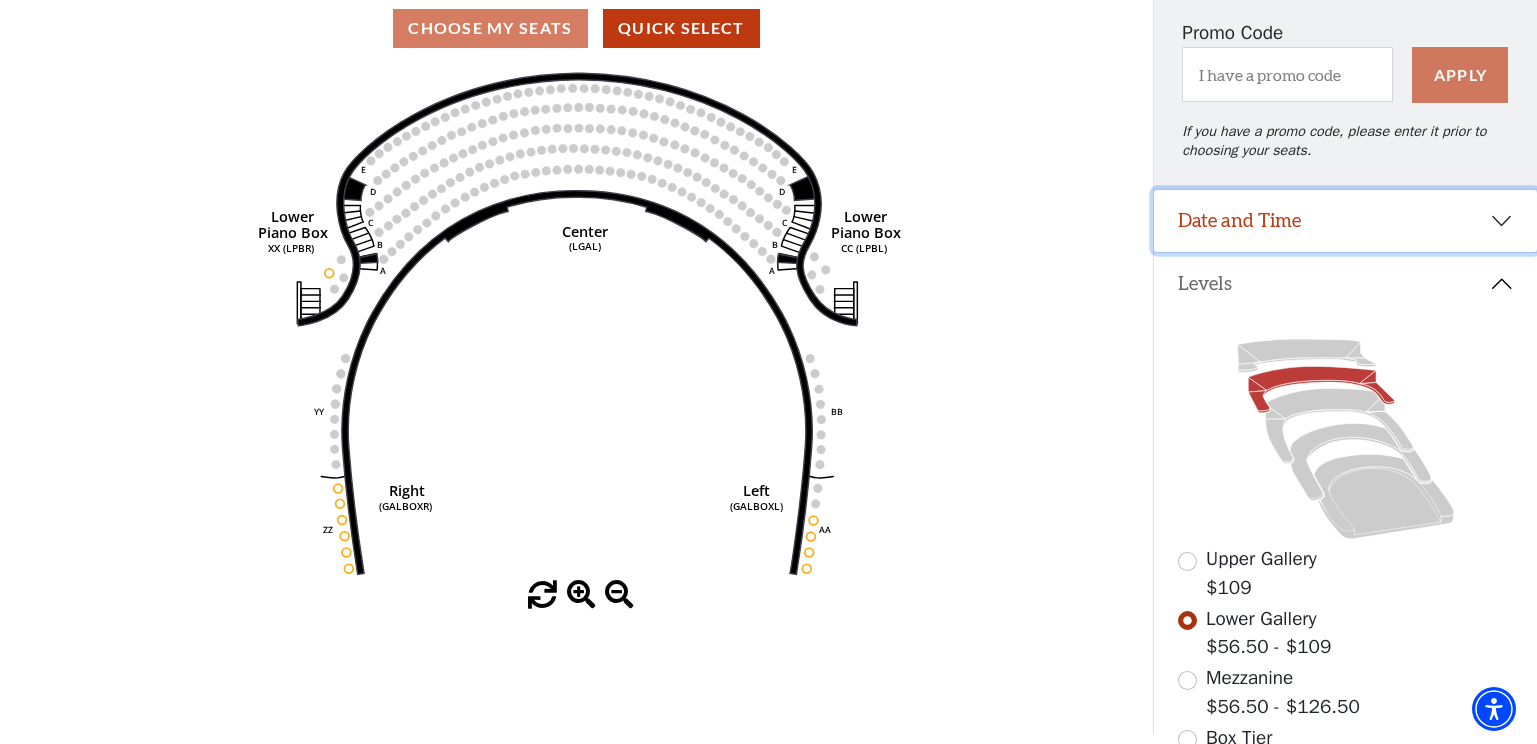 click on "Date and Time" at bounding box center [1345, 221] 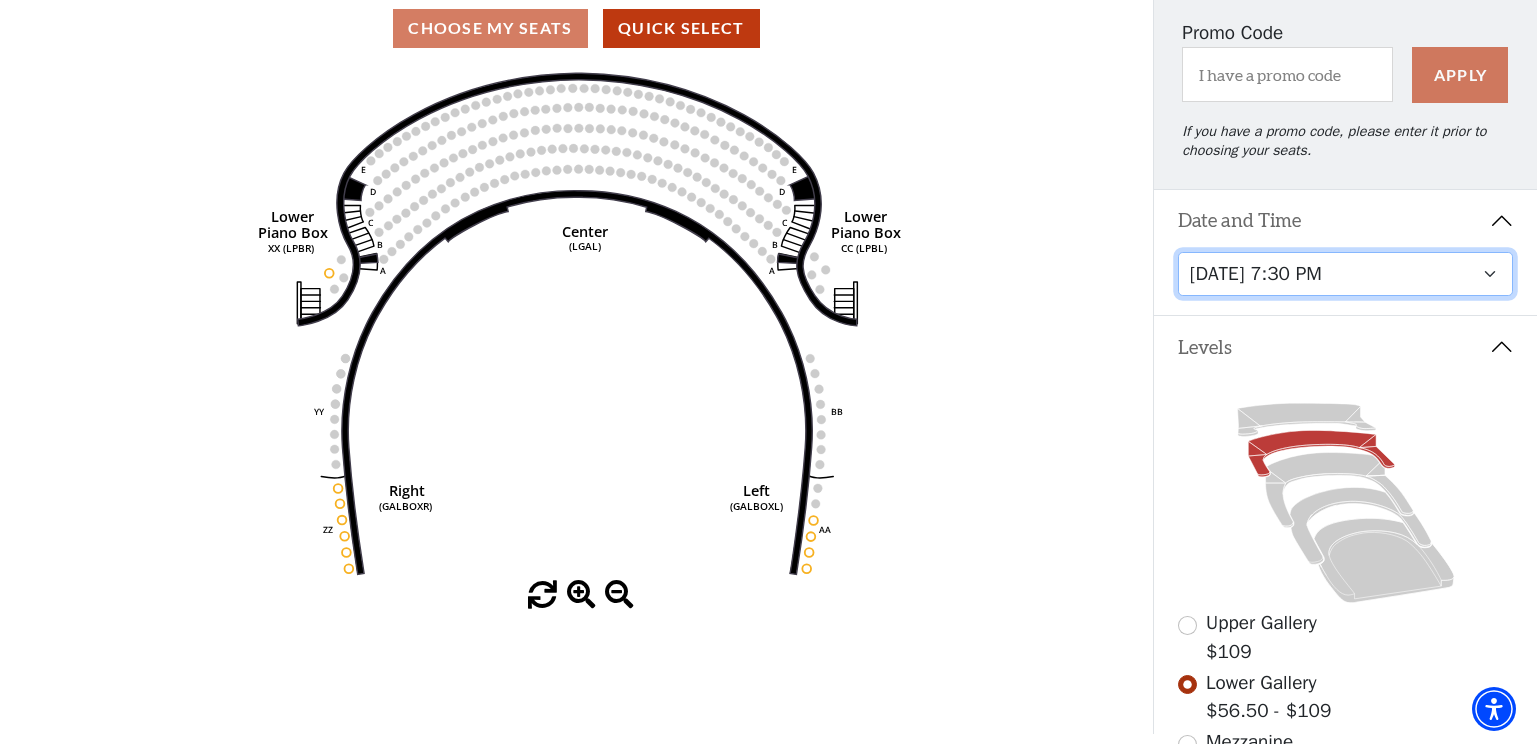 click on "[DATE] 7:30 PM [DATE] 7:30 PM [DATE] 7:30 PM [DATE] 7:30 PM [DATE] 1:30 PM [DATE] 7:30 PM [DATE] 1:30 PM [DATE] 6:30 PM" at bounding box center [1346, 274] 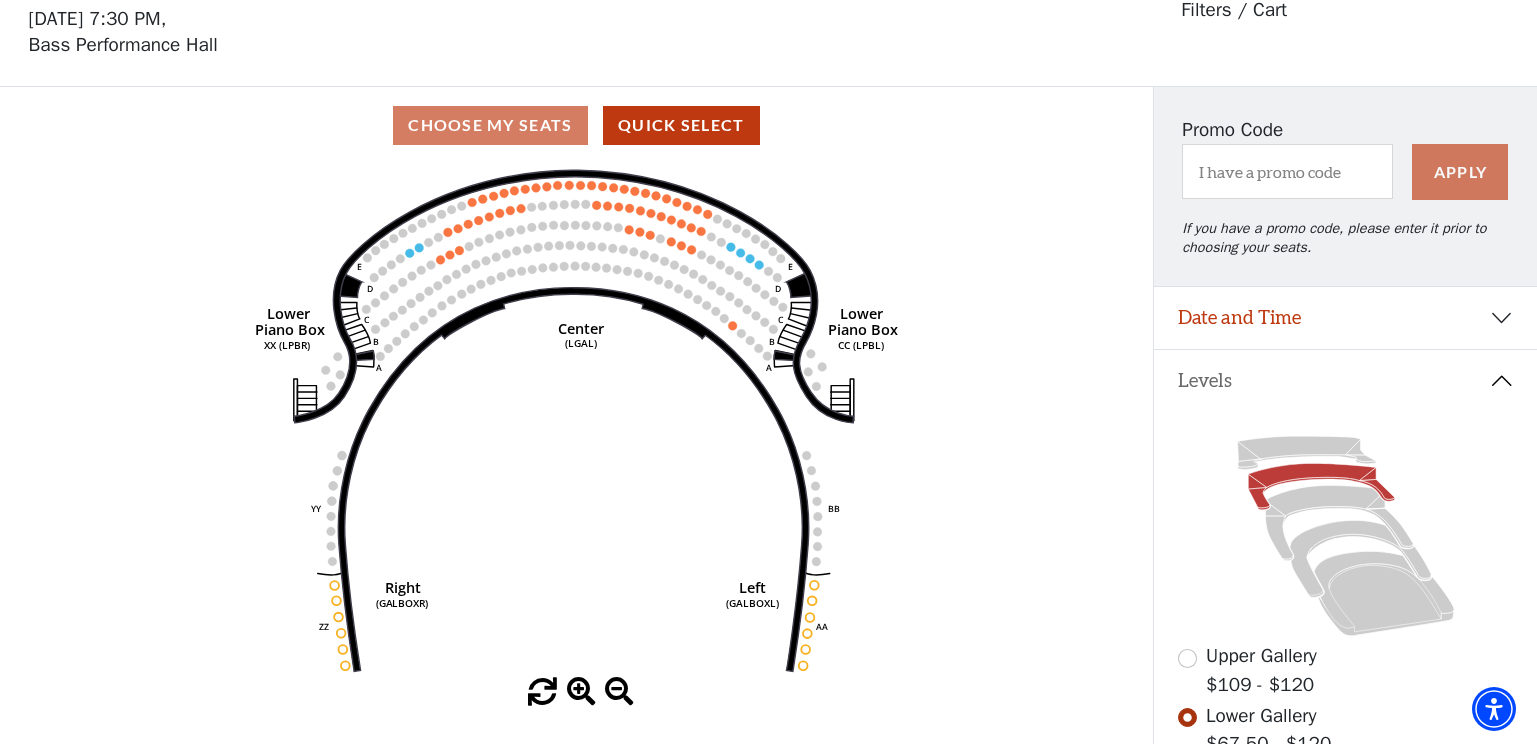 scroll, scrollTop: 93, scrollLeft: 0, axis: vertical 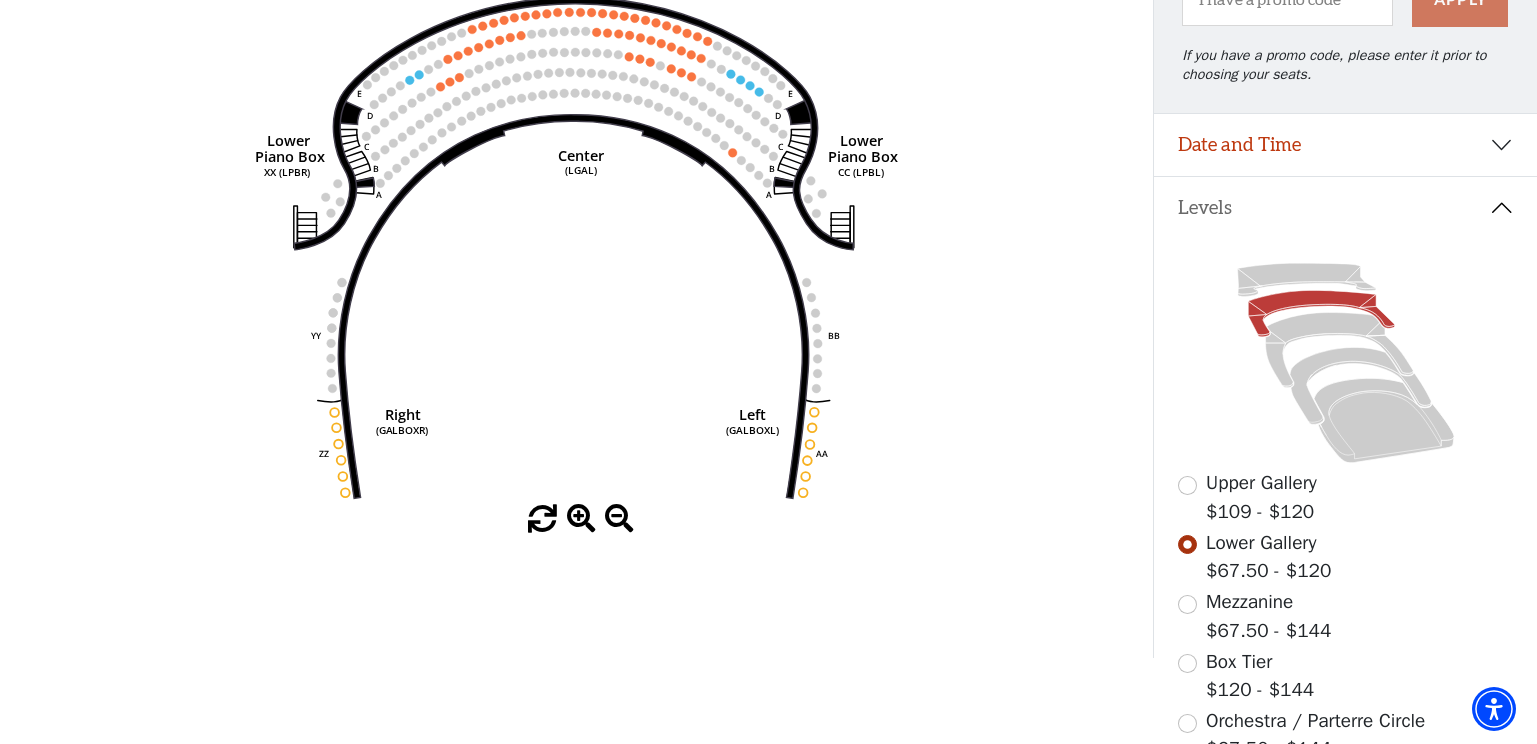 click on "Upper Gallery $109 - $120" at bounding box center [1346, 497] 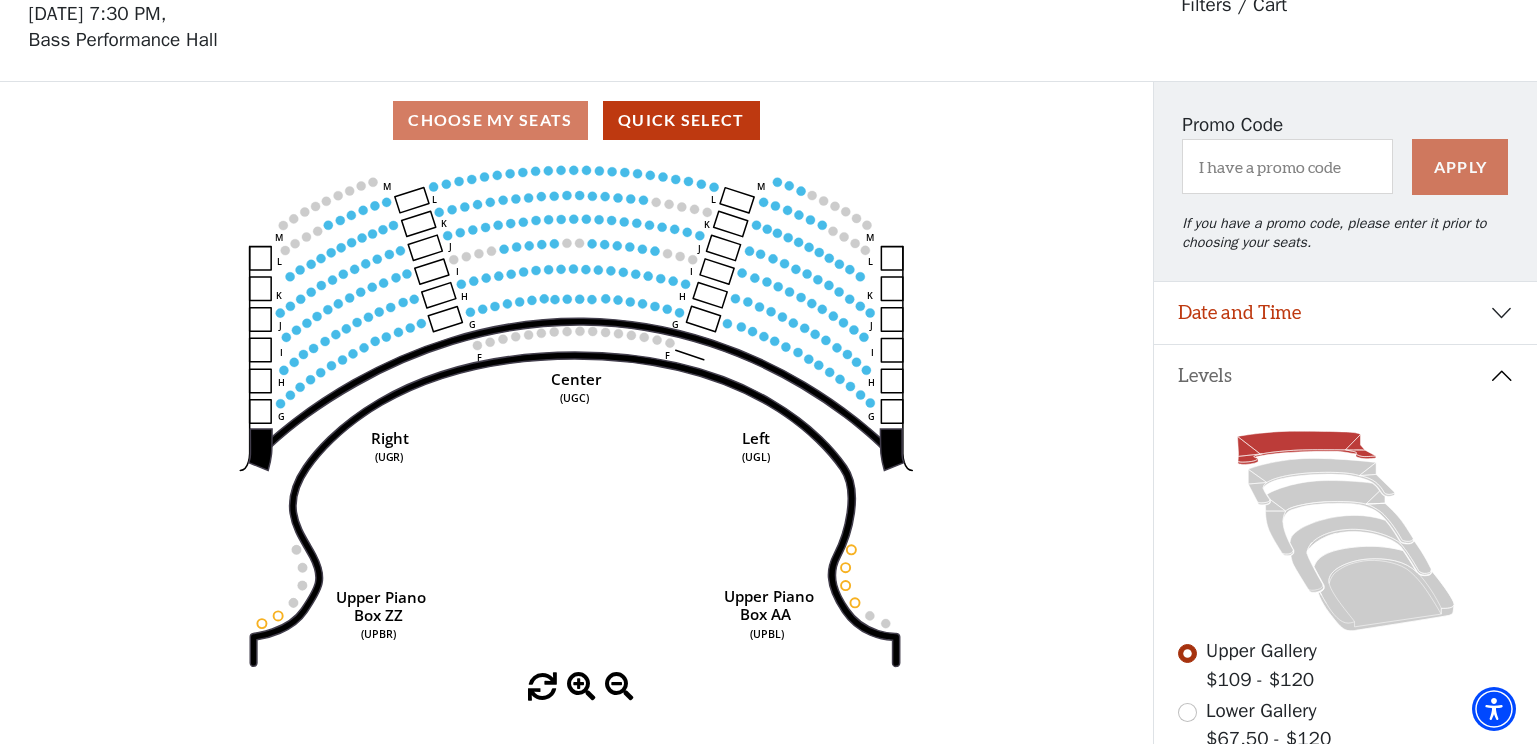 scroll, scrollTop: 93, scrollLeft: 0, axis: vertical 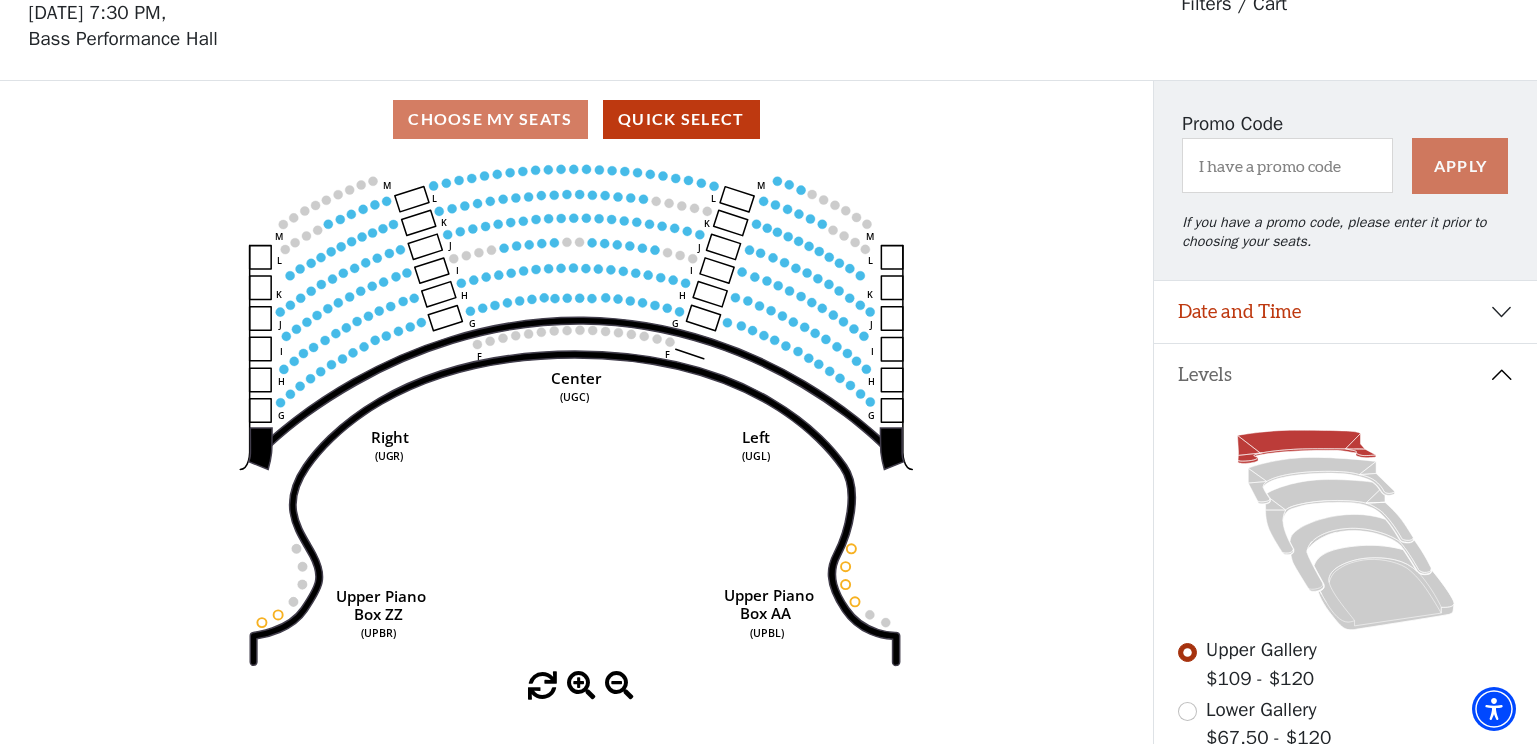 click 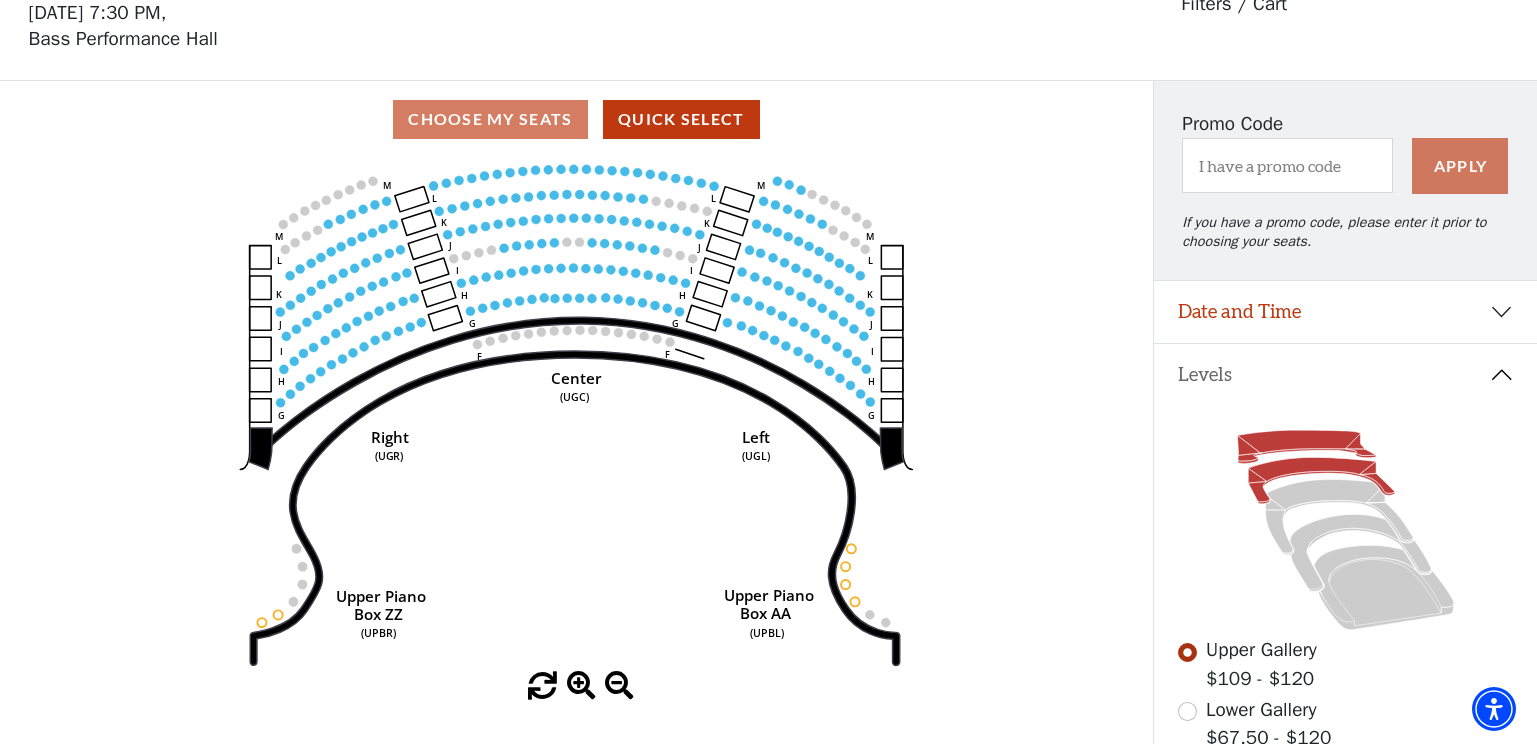 click 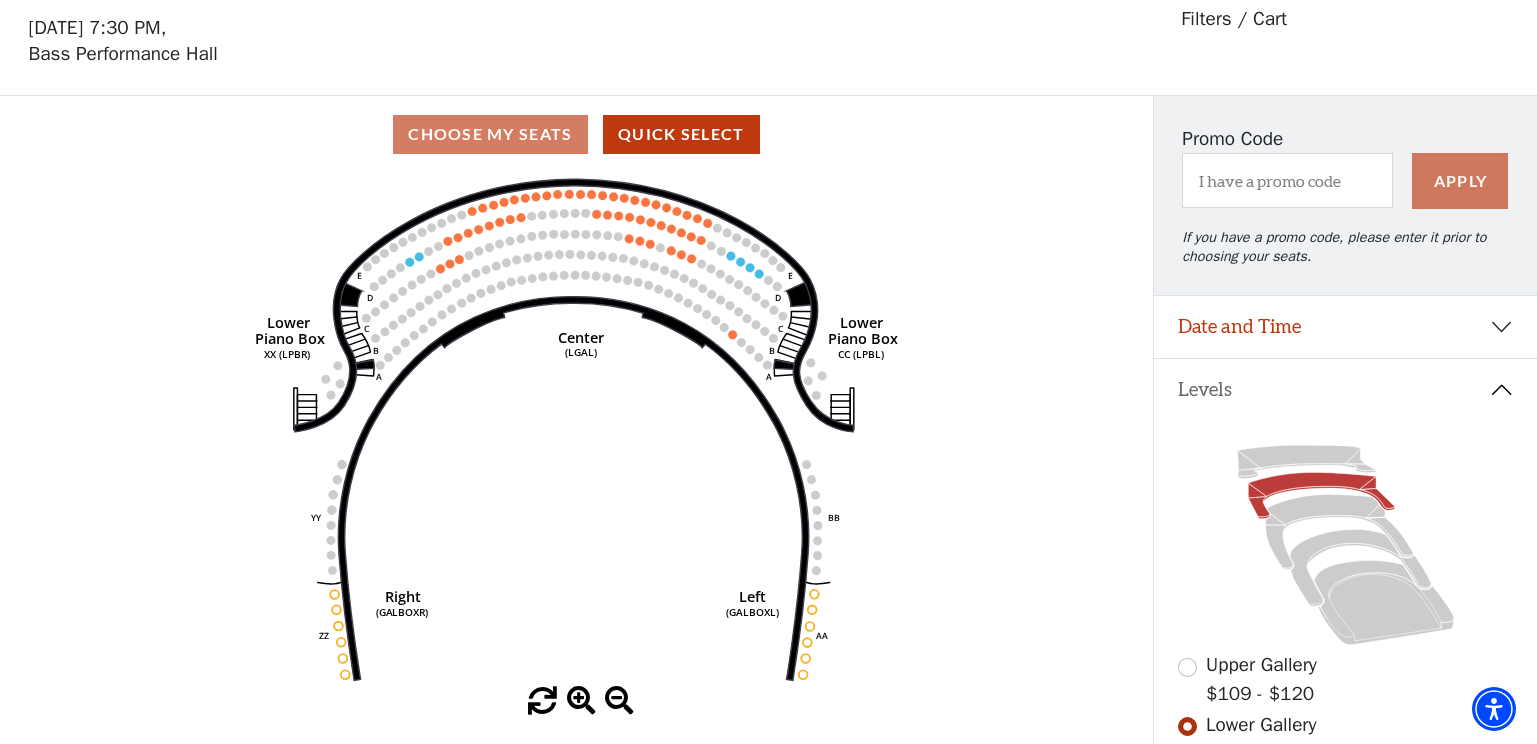 scroll, scrollTop: 93, scrollLeft: 0, axis: vertical 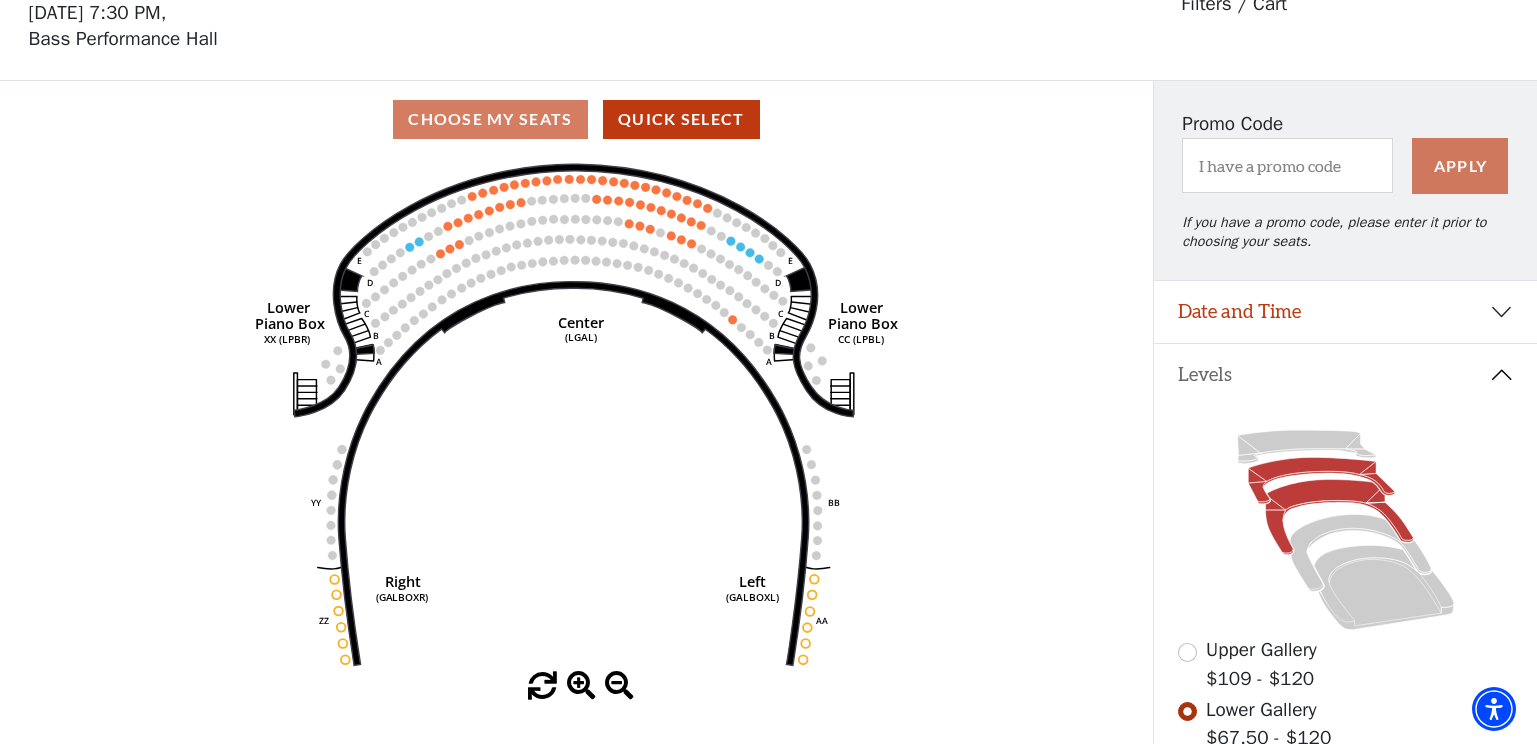 click 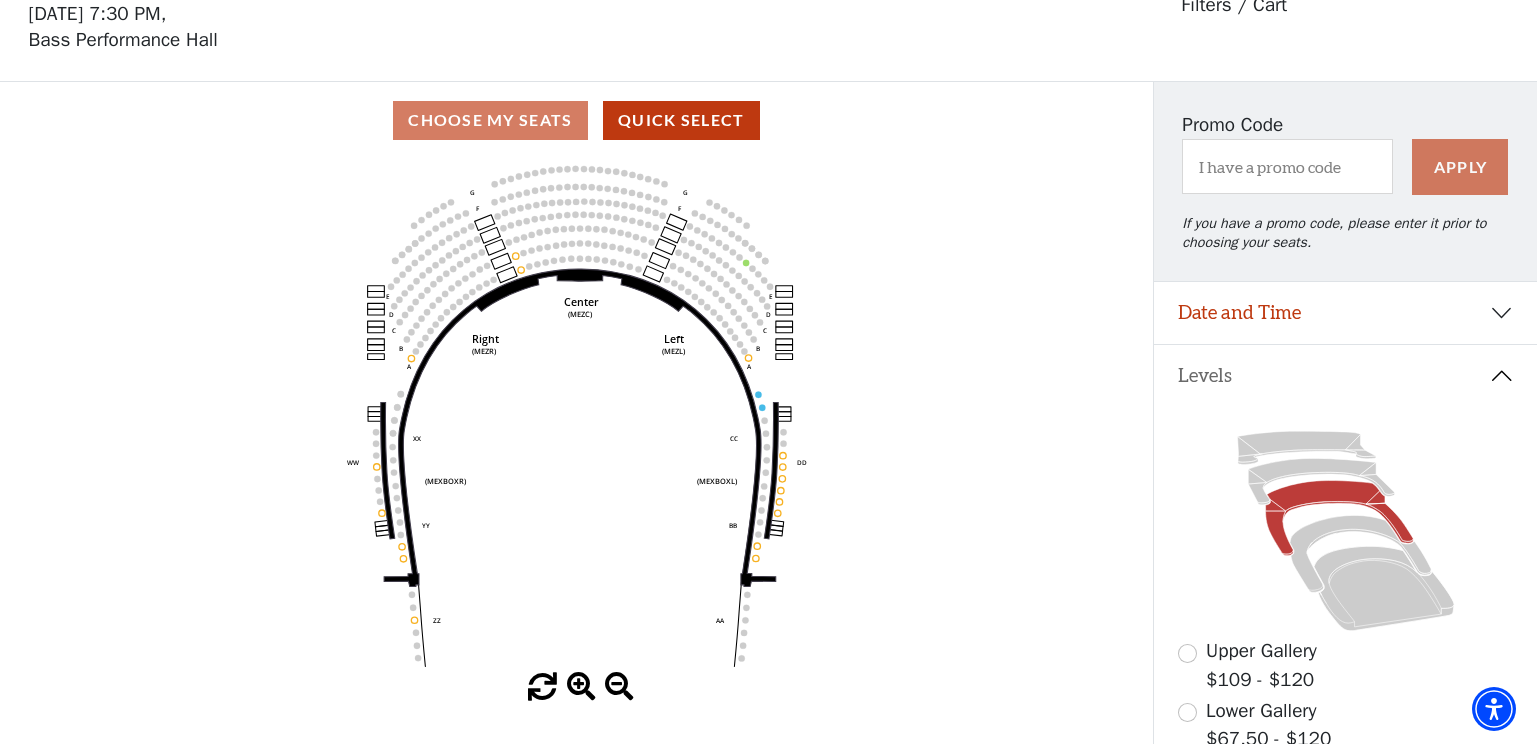 scroll, scrollTop: 93, scrollLeft: 0, axis: vertical 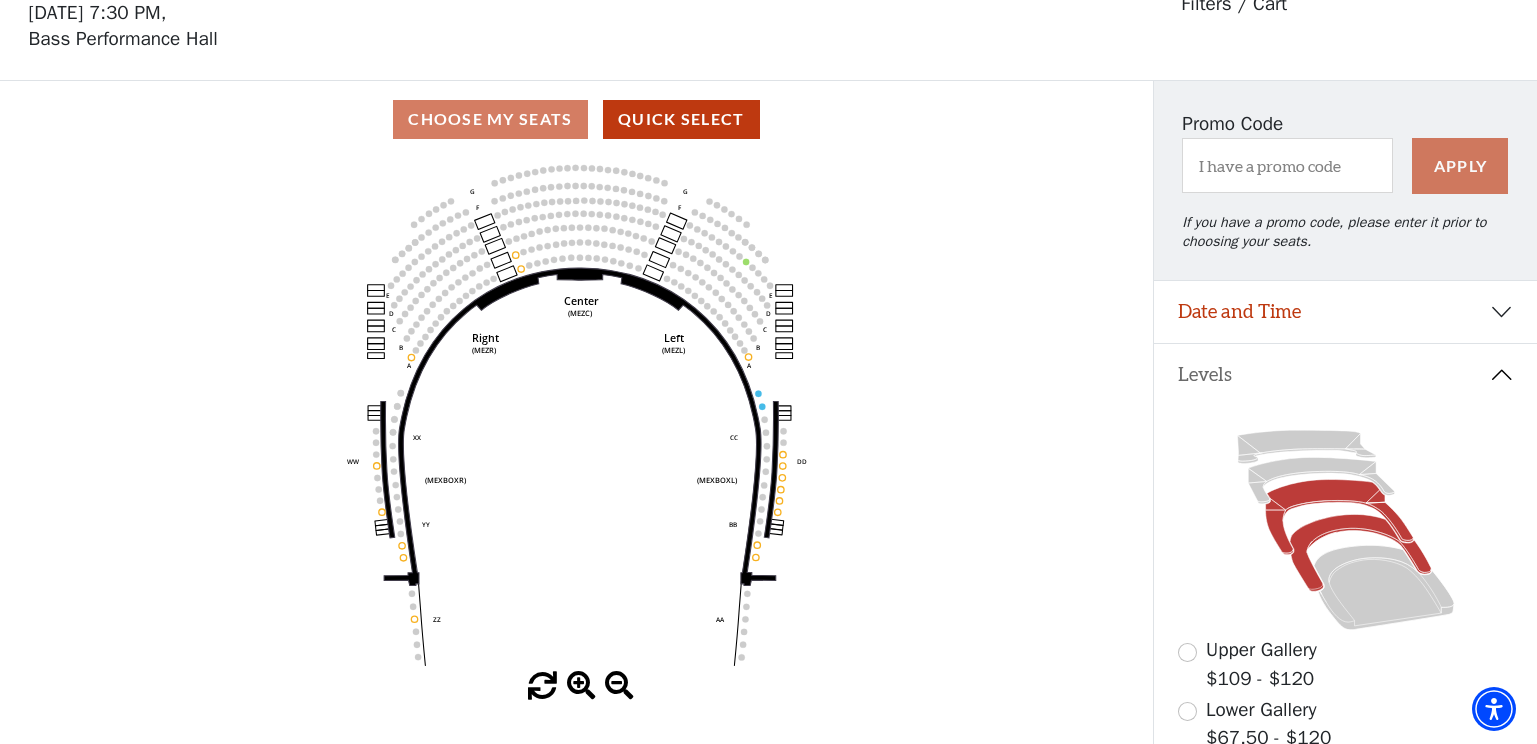 click 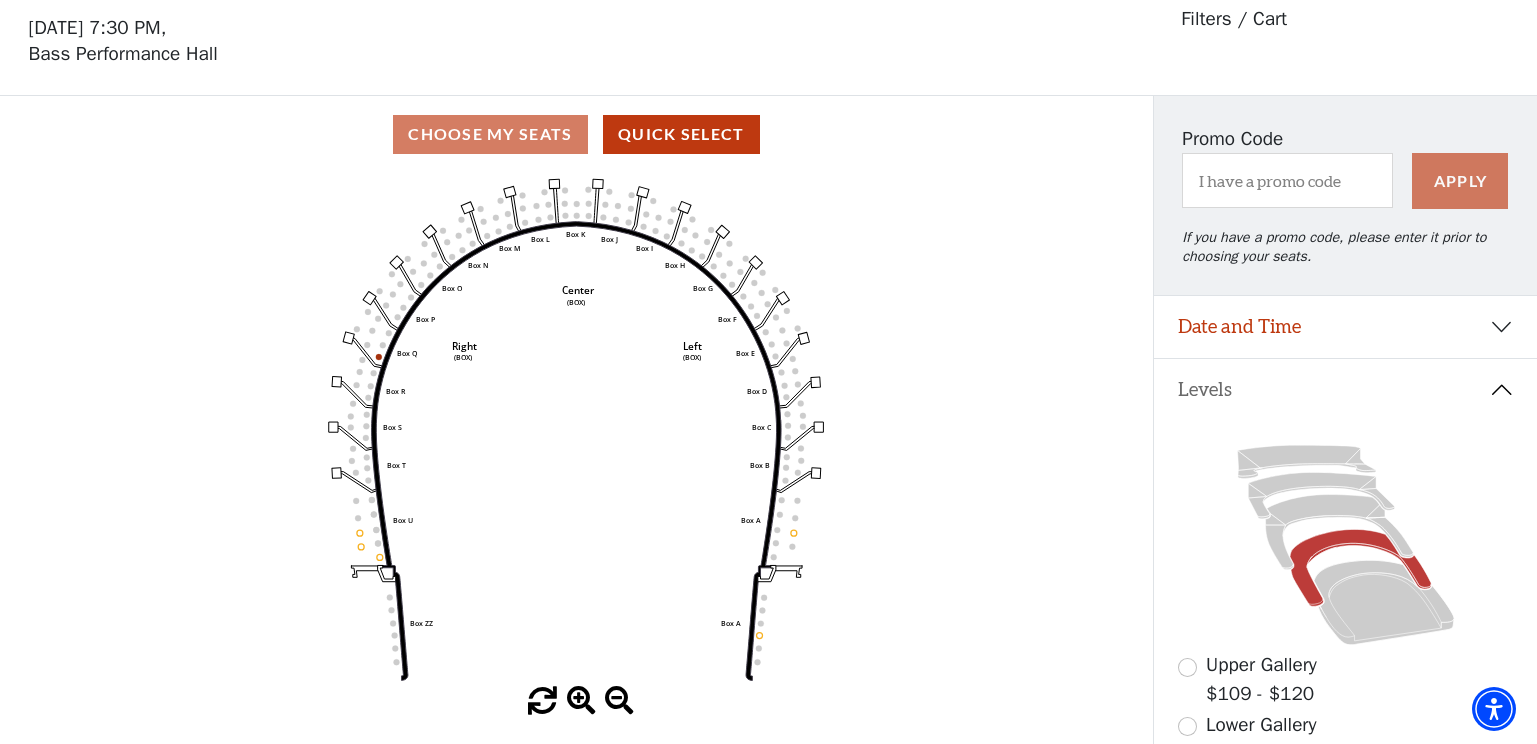 scroll, scrollTop: 93, scrollLeft: 0, axis: vertical 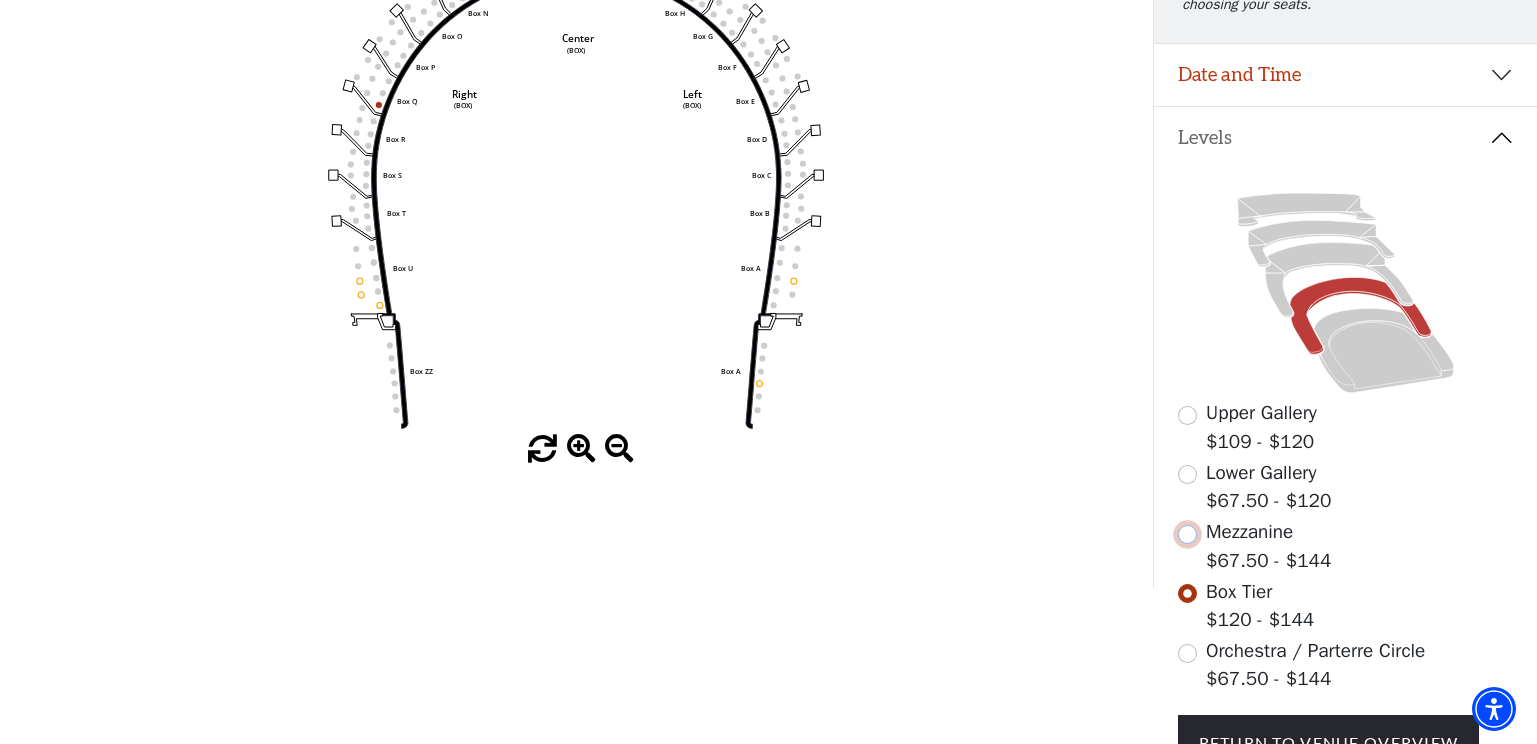click at bounding box center [1187, 534] 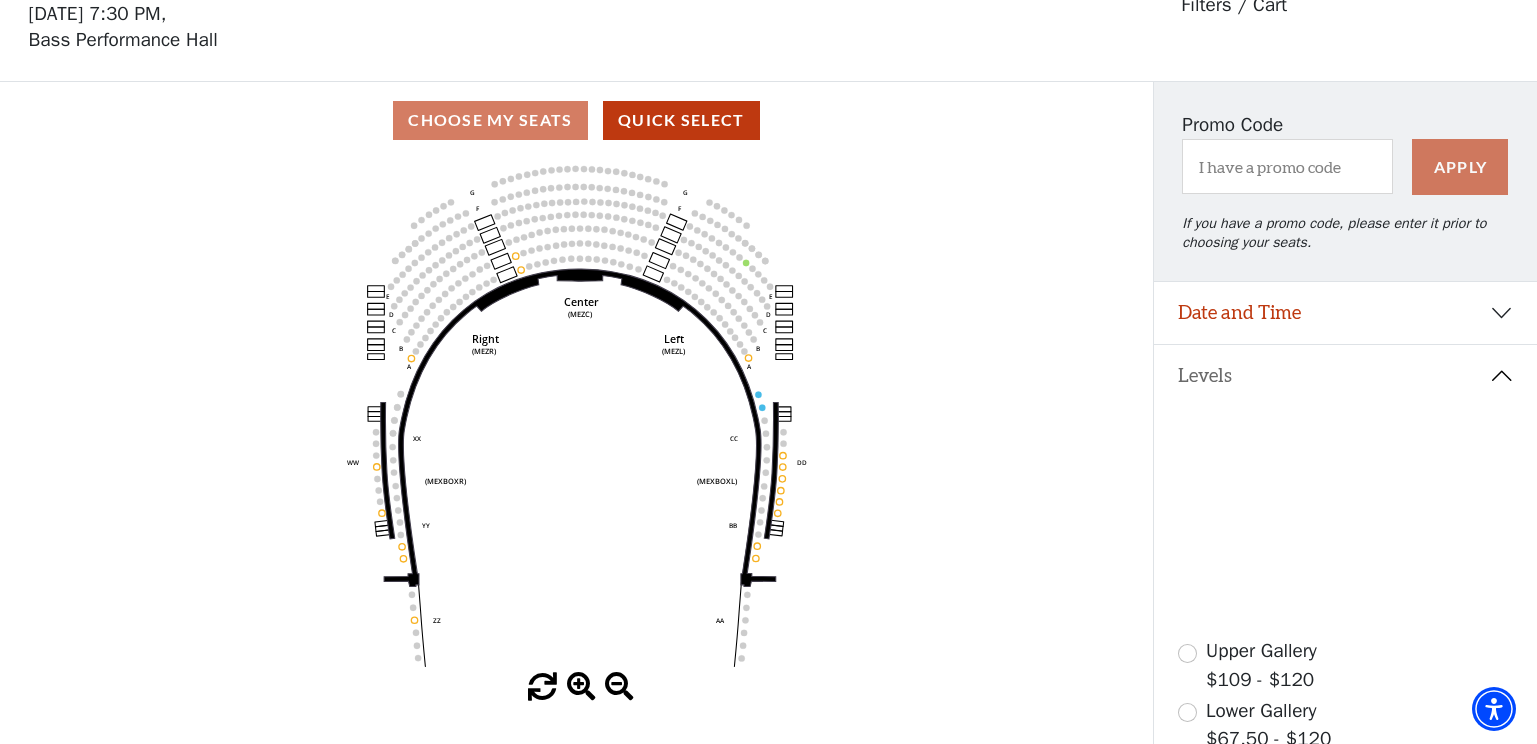 scroll, scrollTop: 93, scrollLeft: 0, axis: vertical 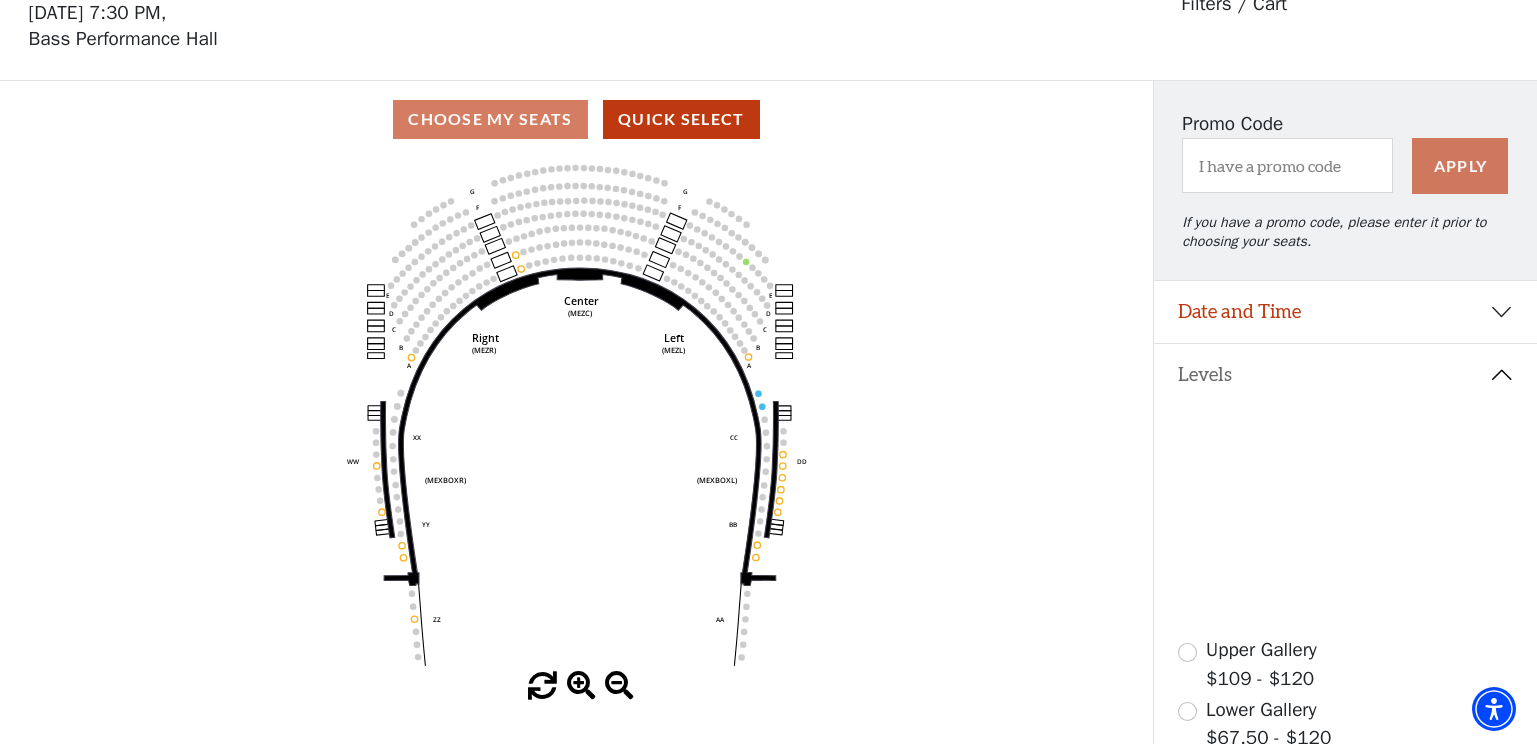 click on "Lower Gallery" at bounding box center [1261, 710] 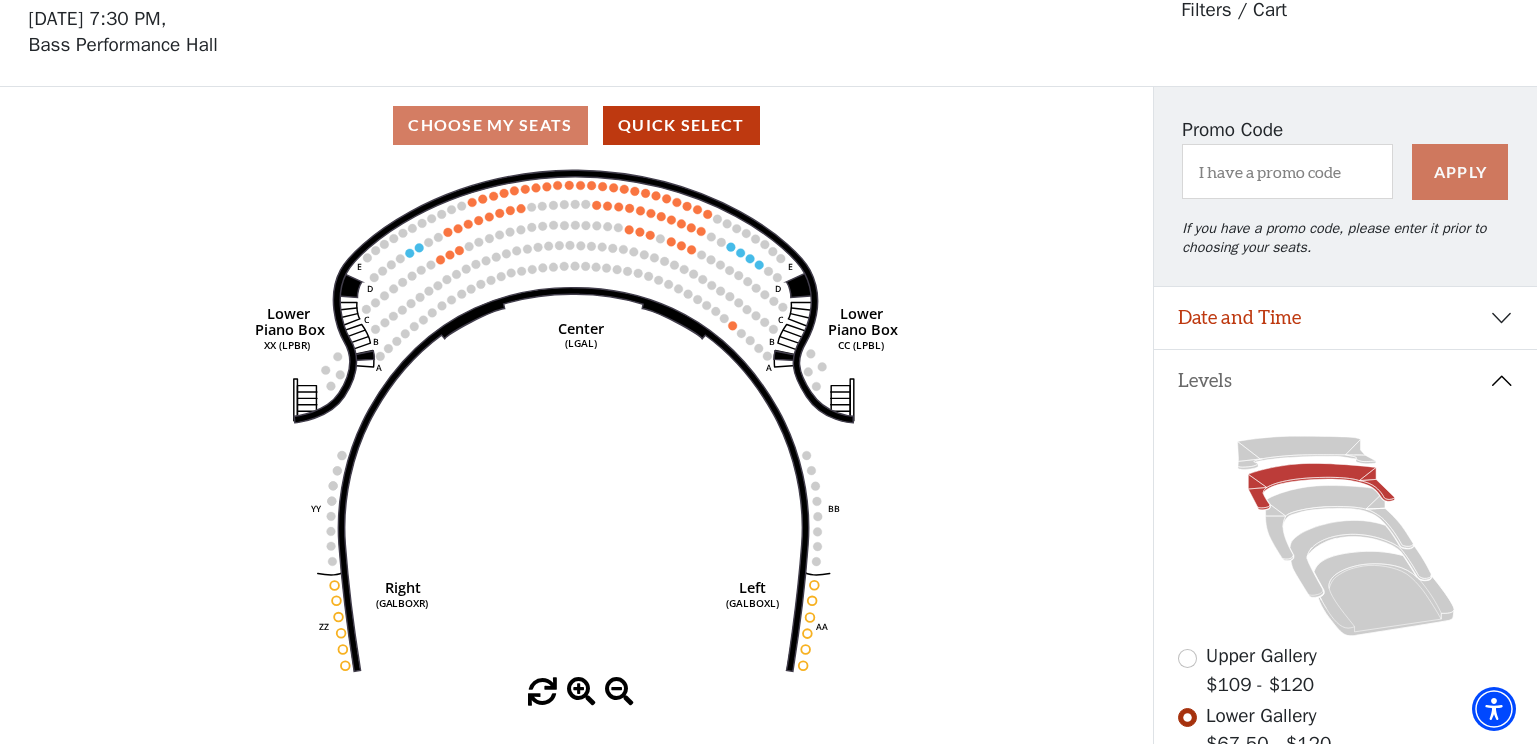 scroll, scrollTop: 93, scrollLeft: 0, axis: vertical 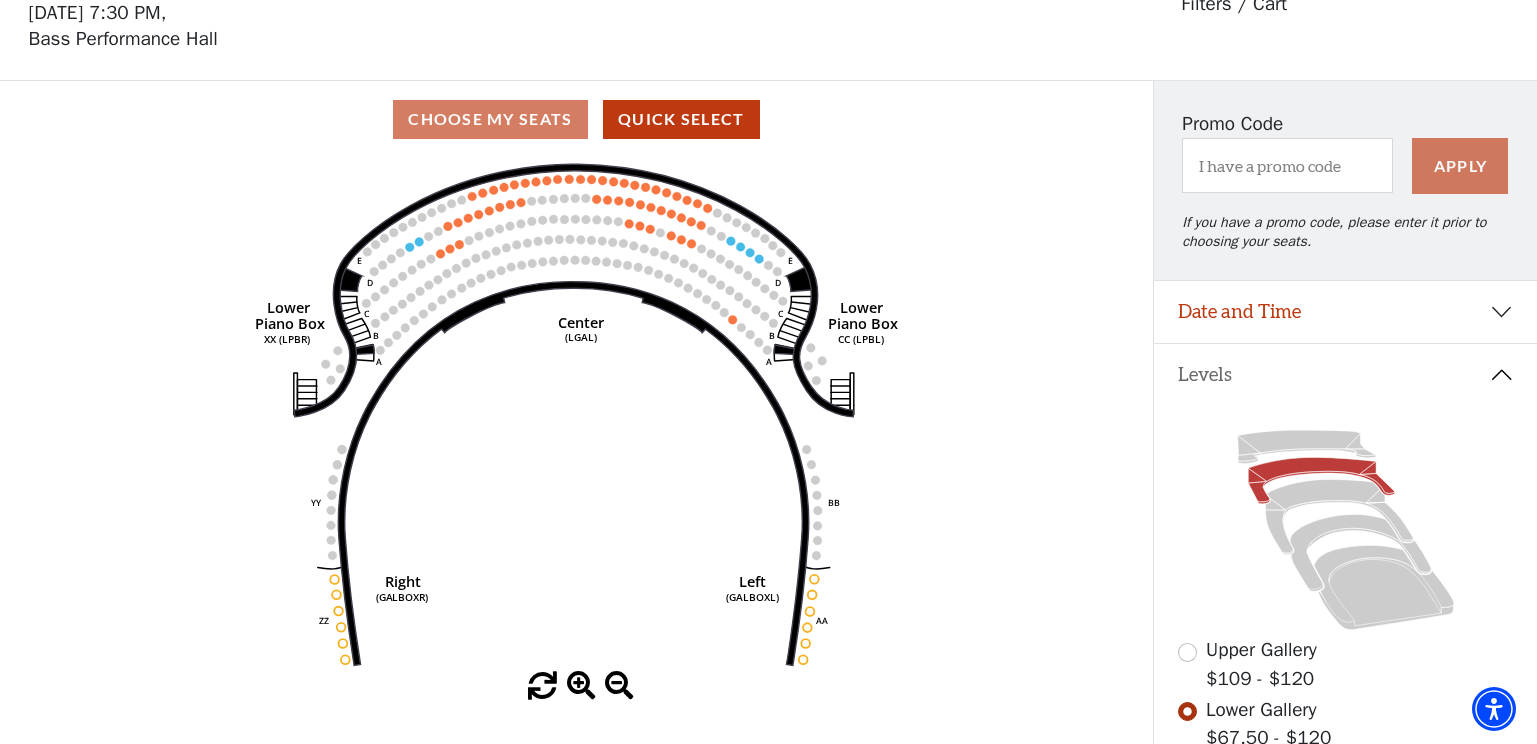 click on "Choose My Seats
Quick Select" at bounding box center [576, 119] 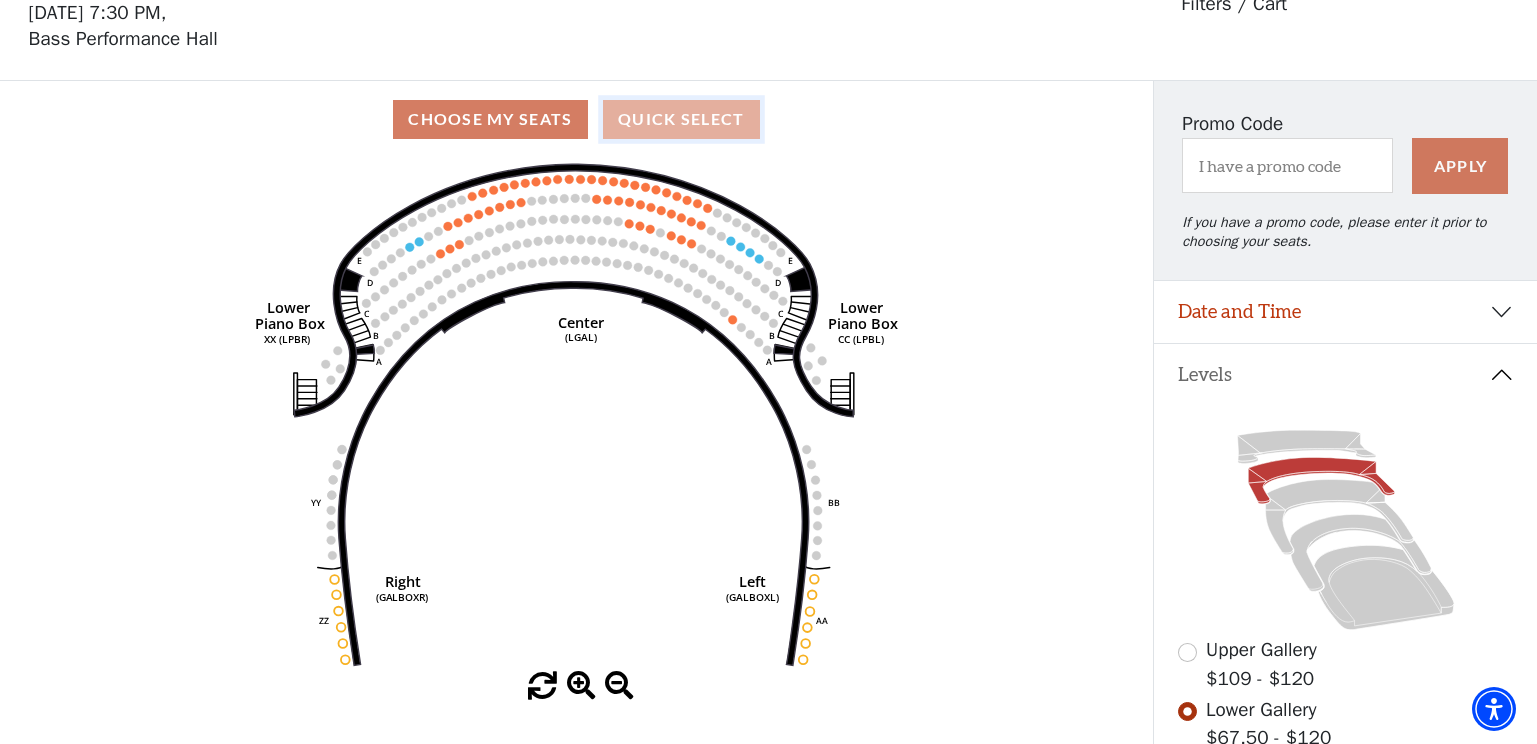 click on "Quick Select" at bounding box center (681, 119) 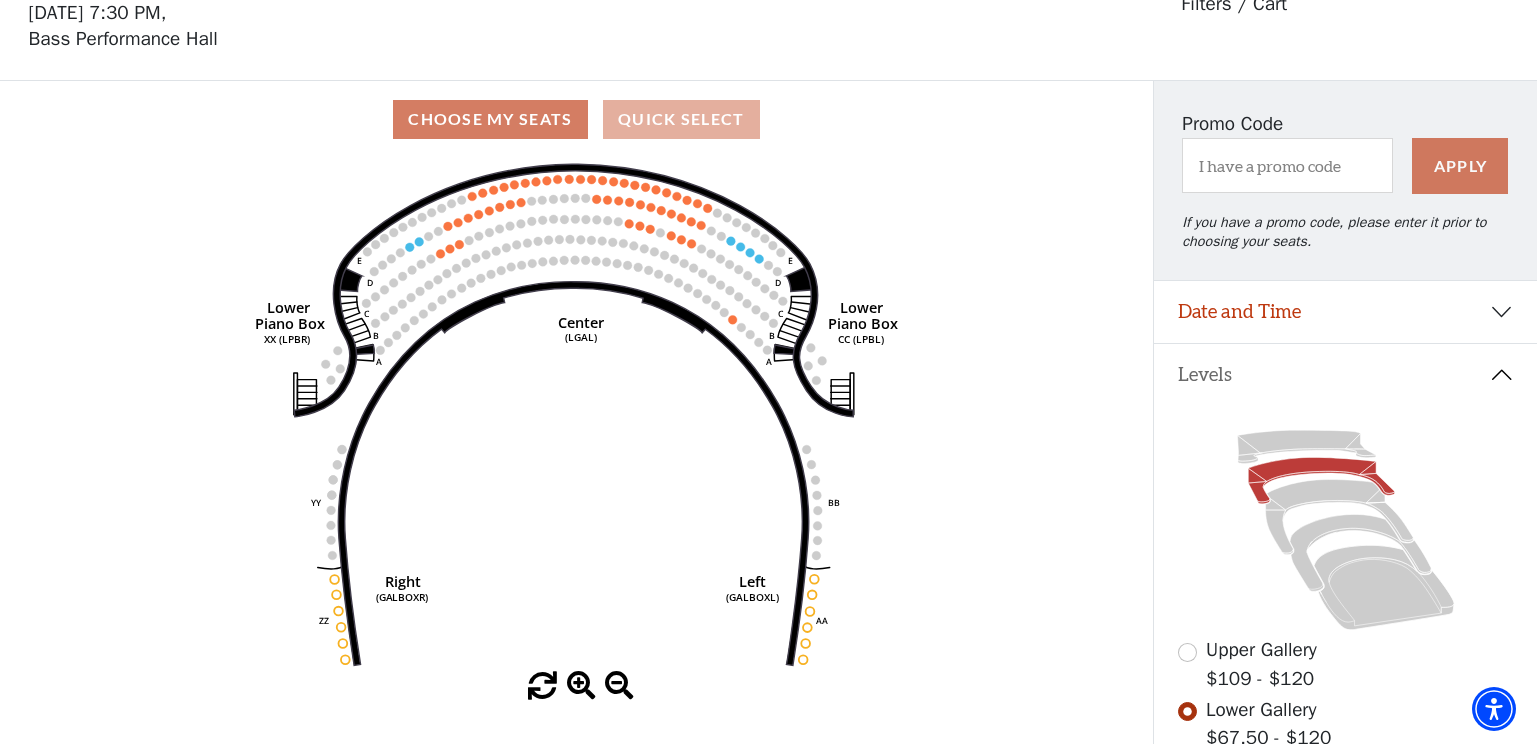 select on "5362" 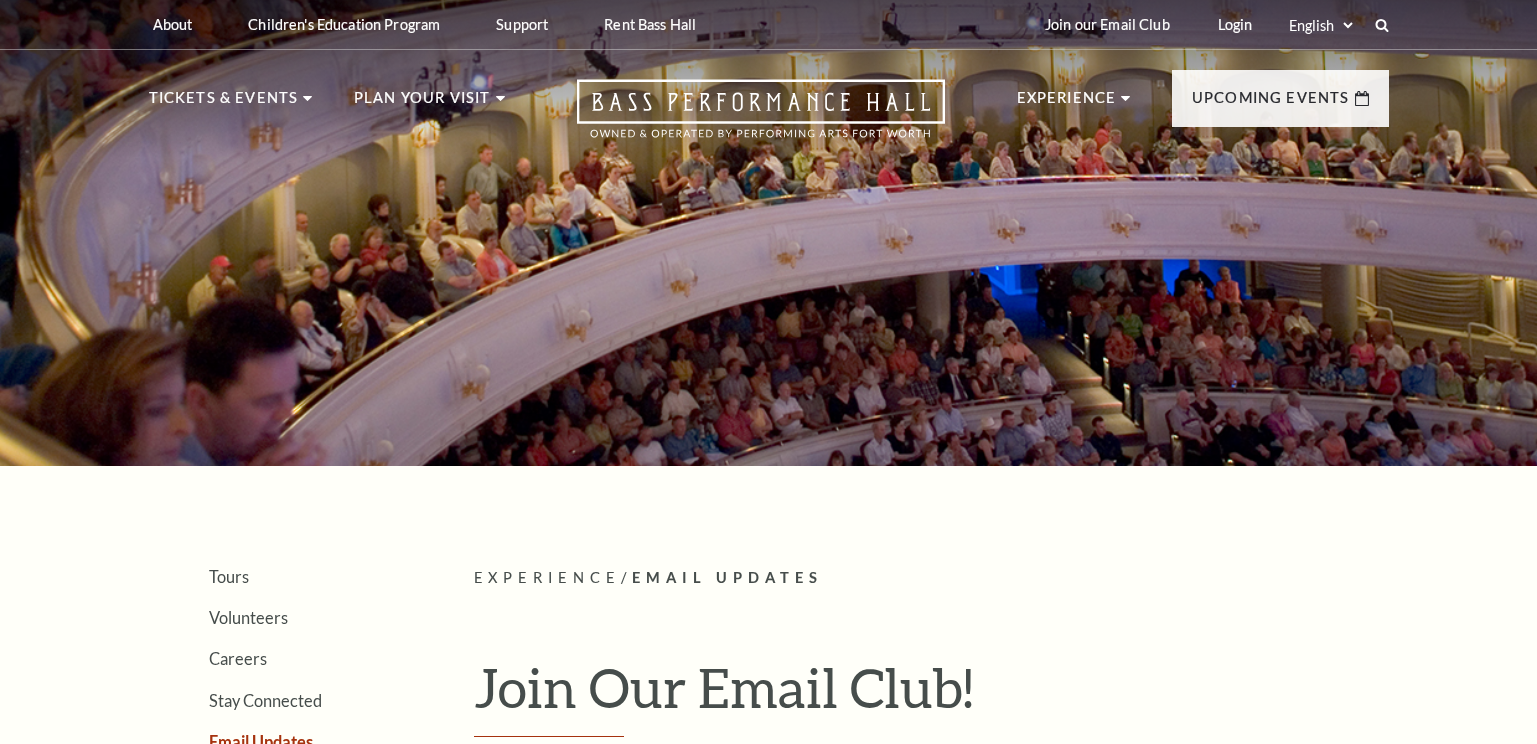 scroll, scrollTop: 0, scrollLeft: 0, axis: both 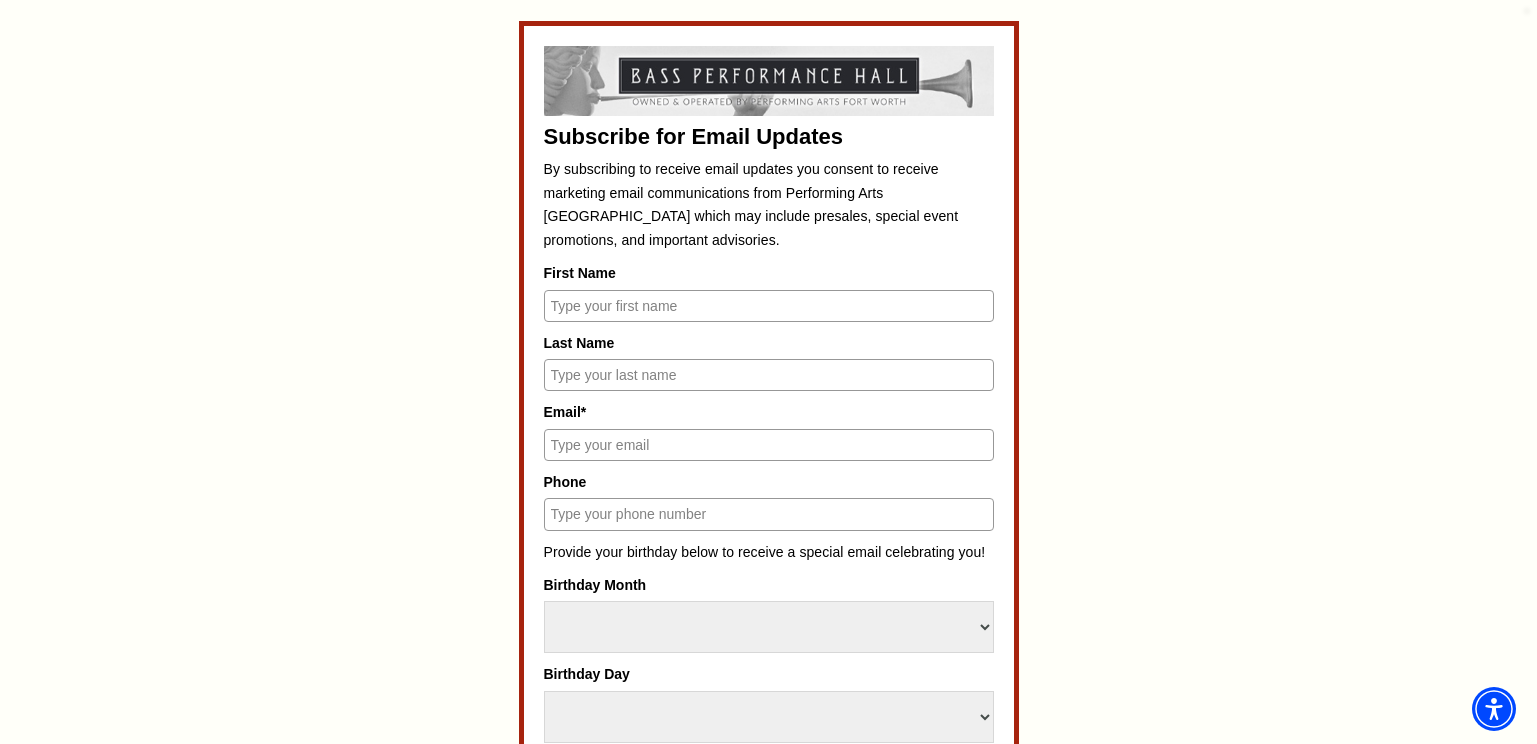 click on "First Name" at bounding box center [769, 306] 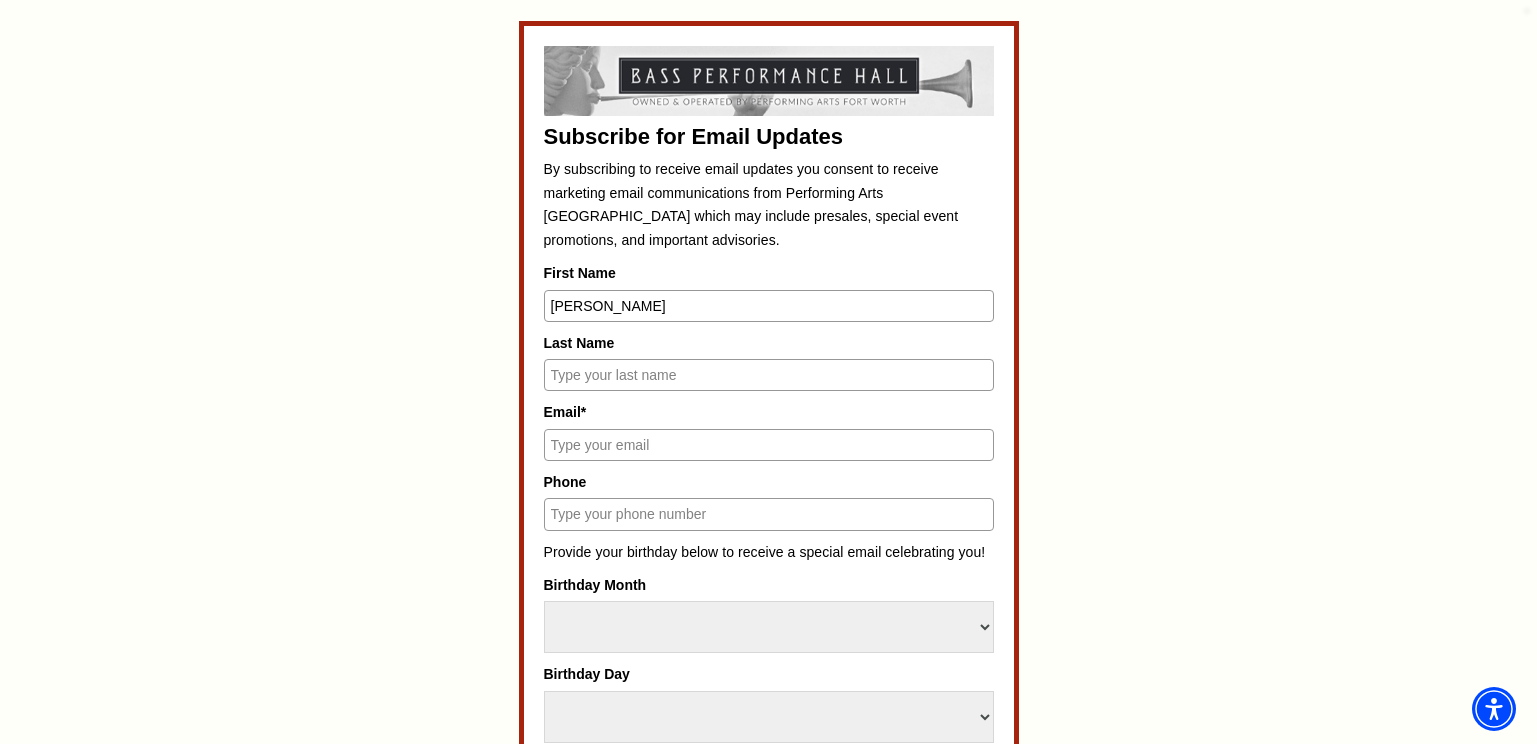 type on "jannmc66@yahoo.com" 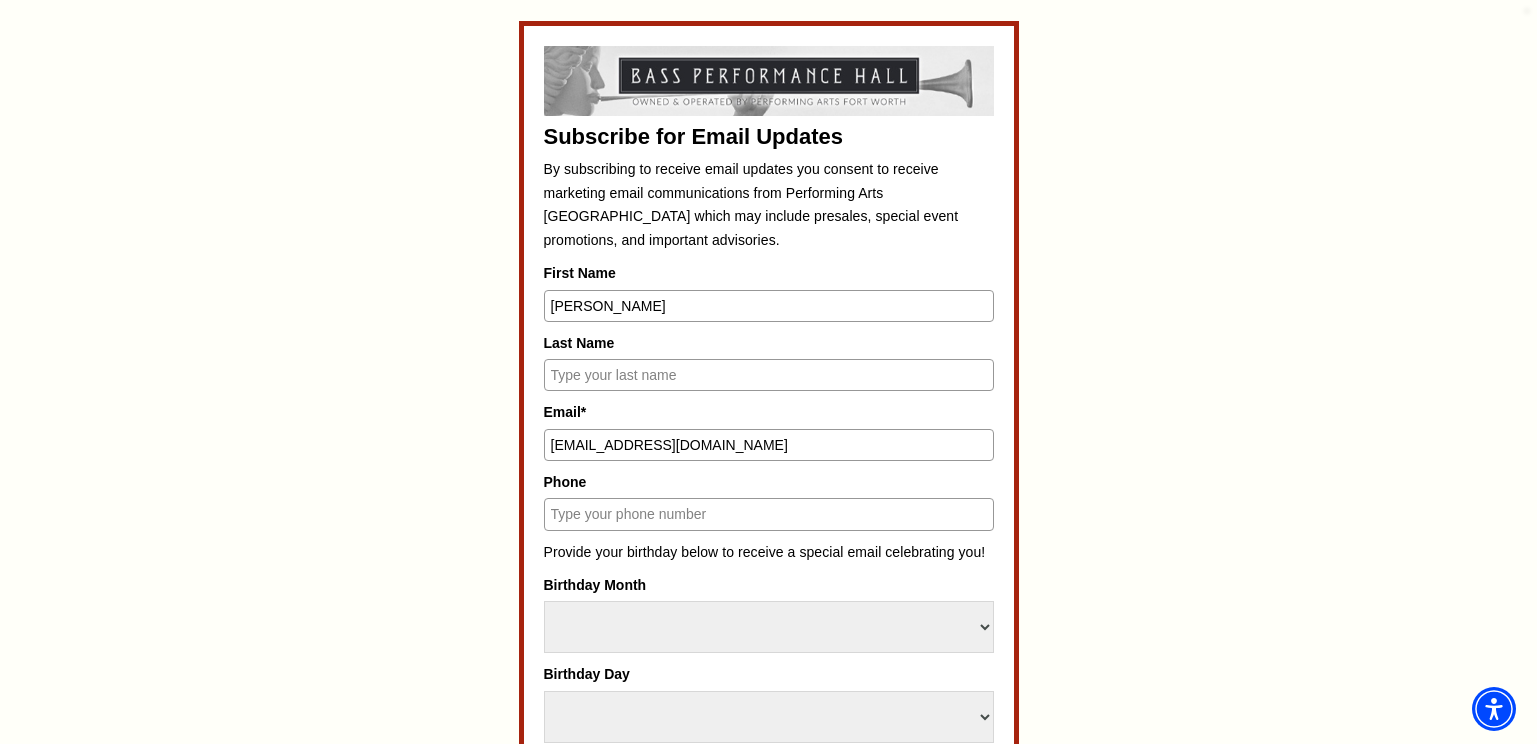 click on "Last Name" at bounding box center (769, 375) 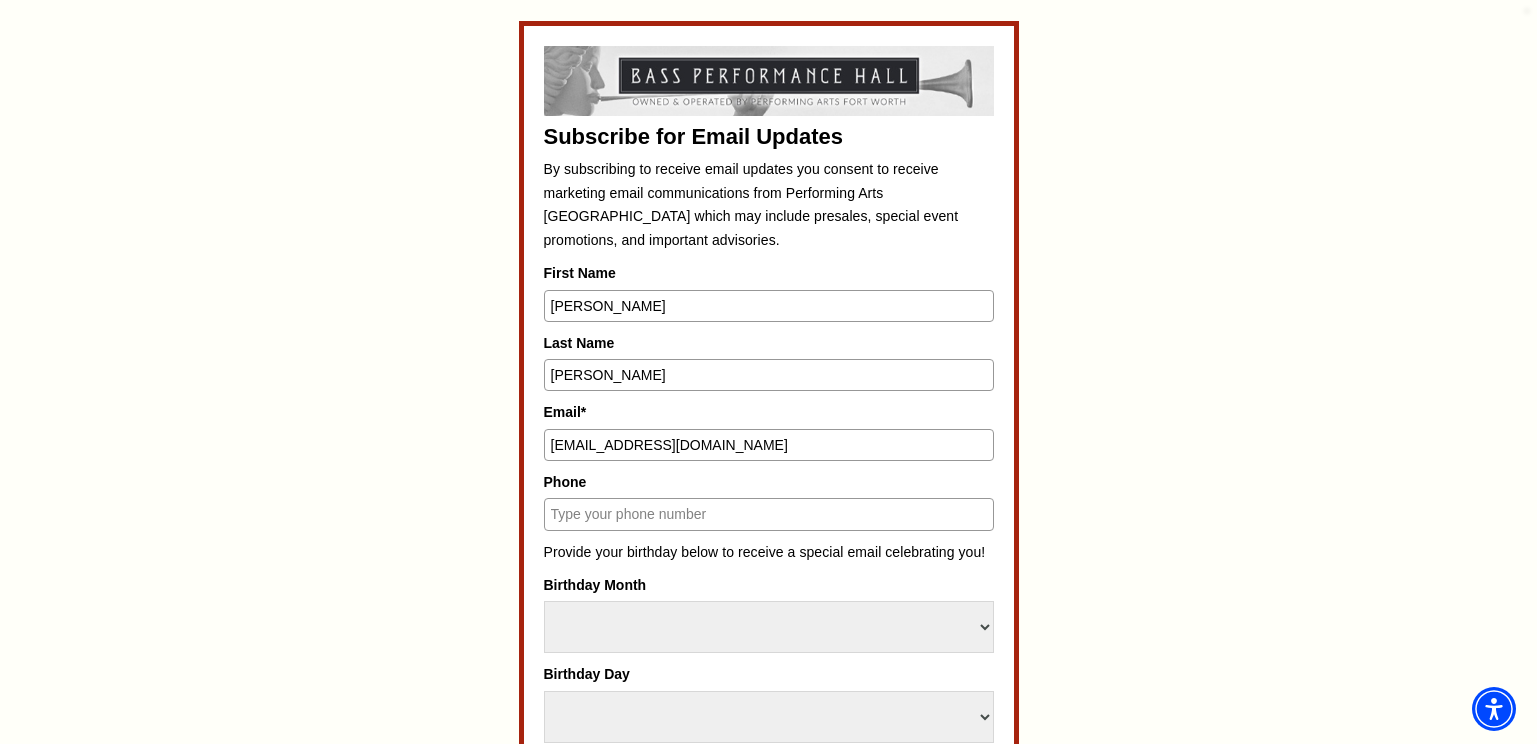 type on "6823724081" 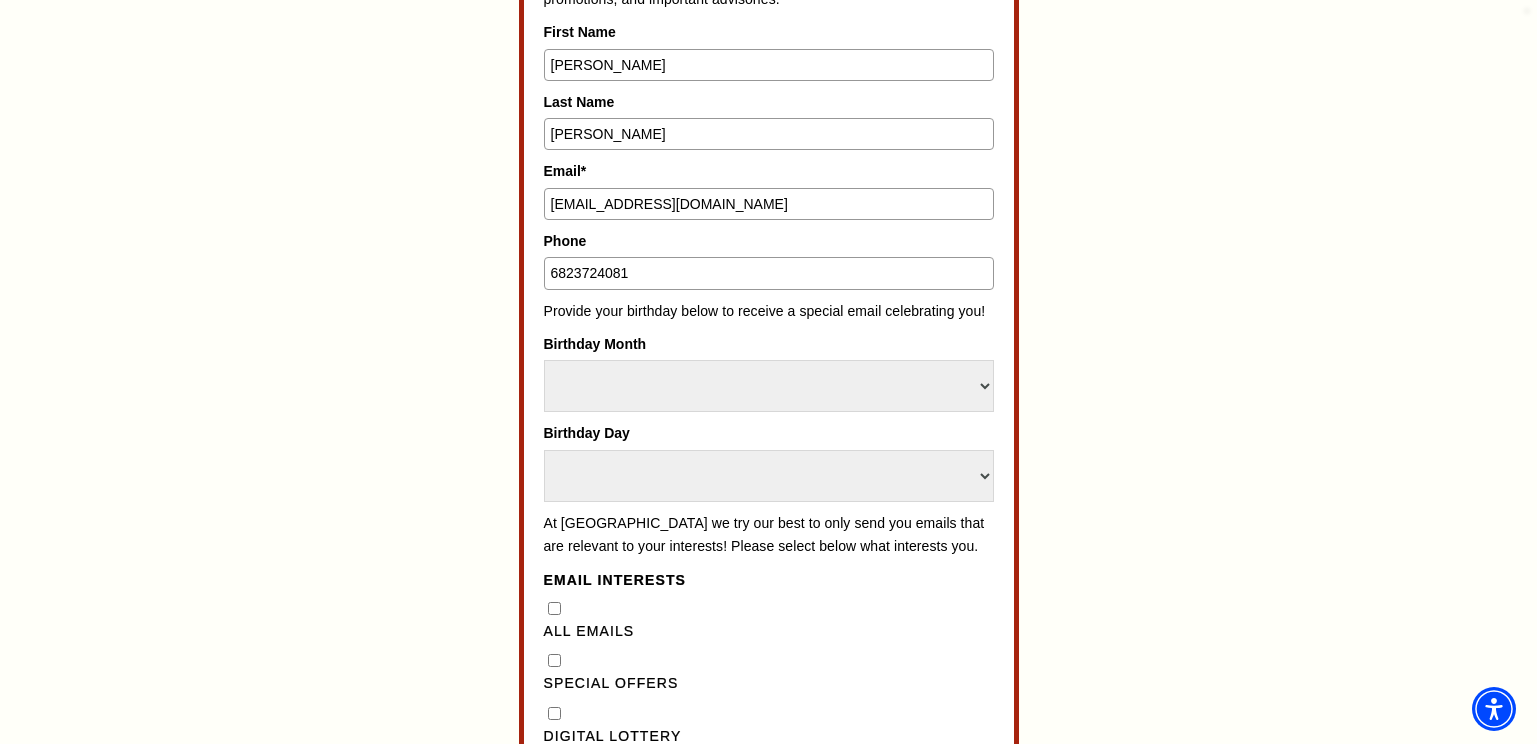 scroll, scrollTop: 1184, scrollLeft: 0, axis: vertical 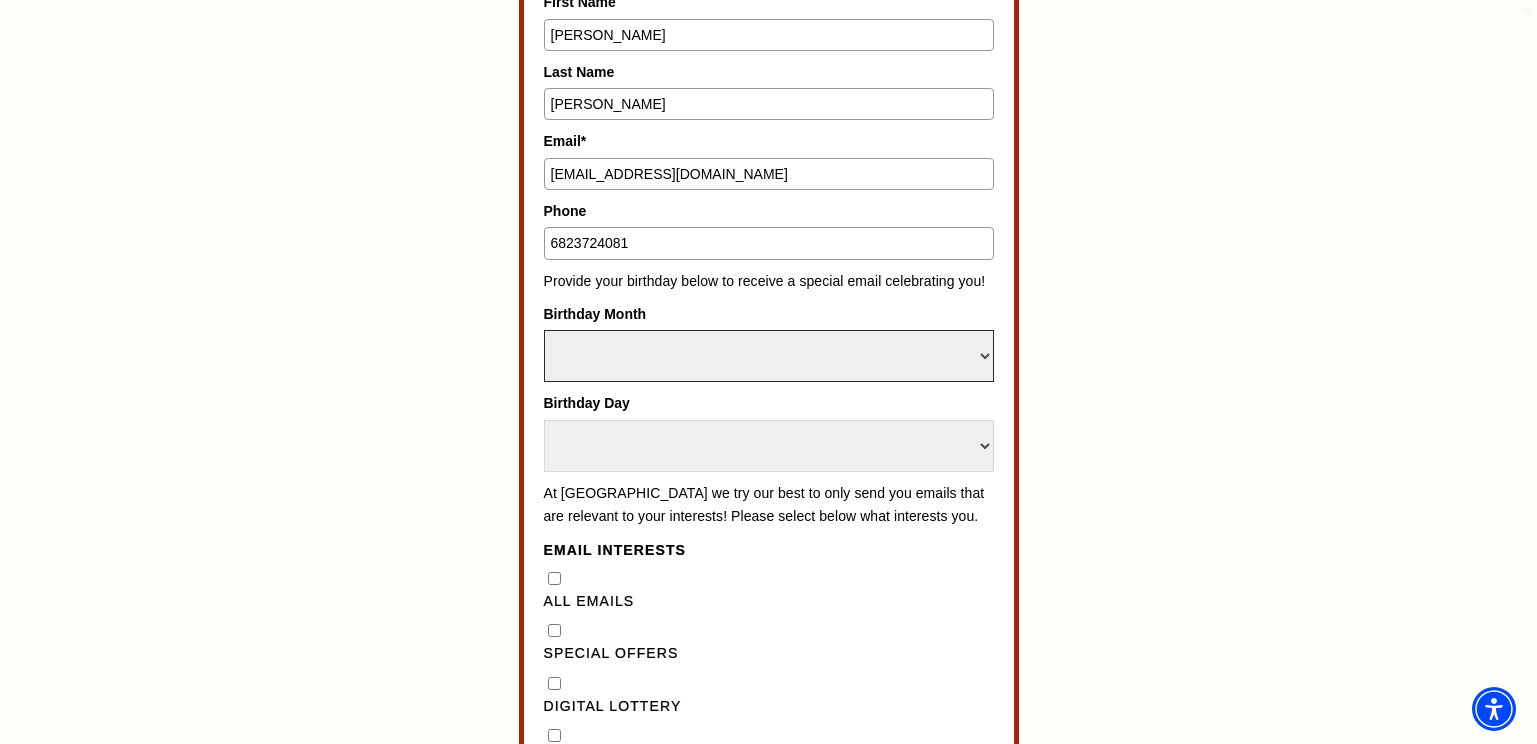 click on "Select Month
January
February
March
April
May
June
July
August
September
October
November
December" at bounding box center (769, 356) 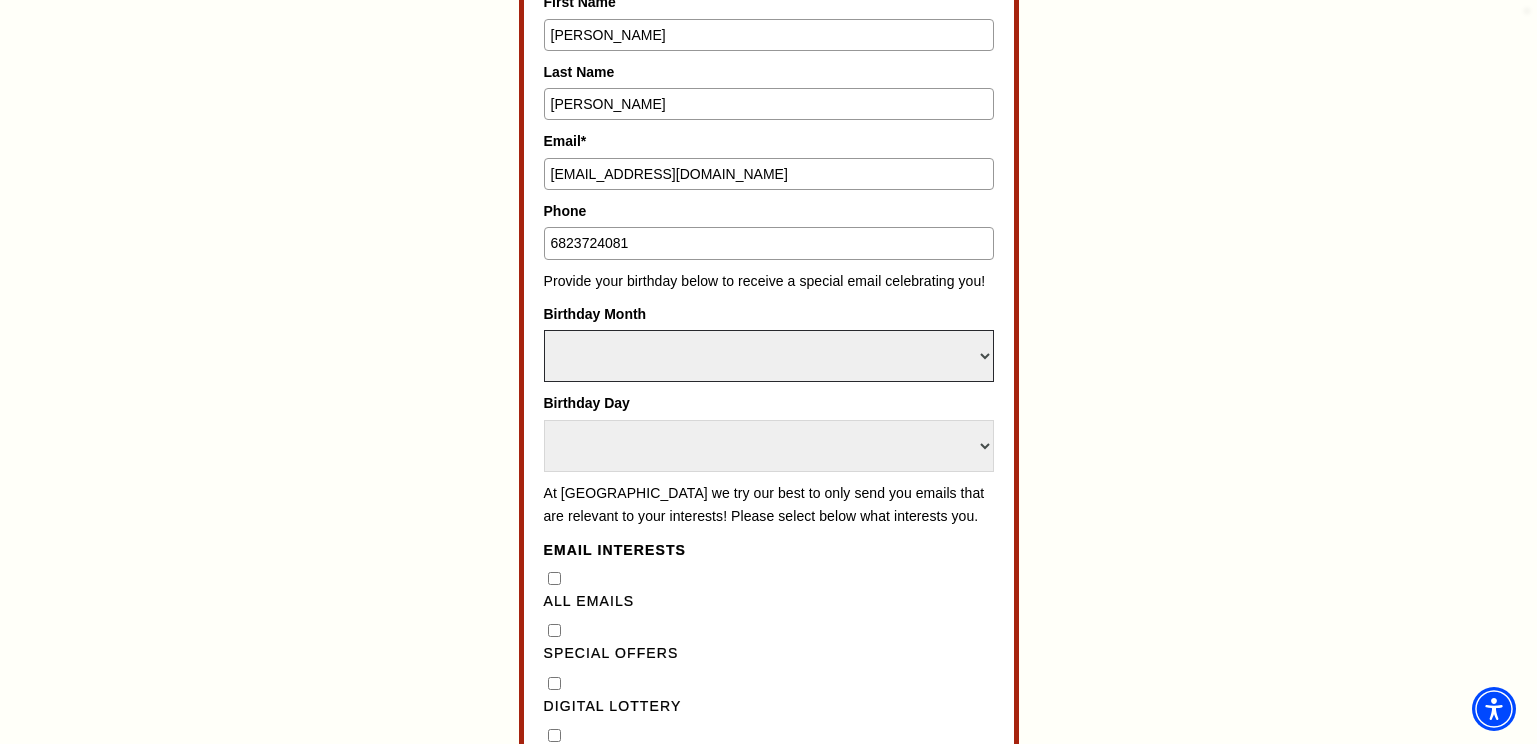 select on "January" 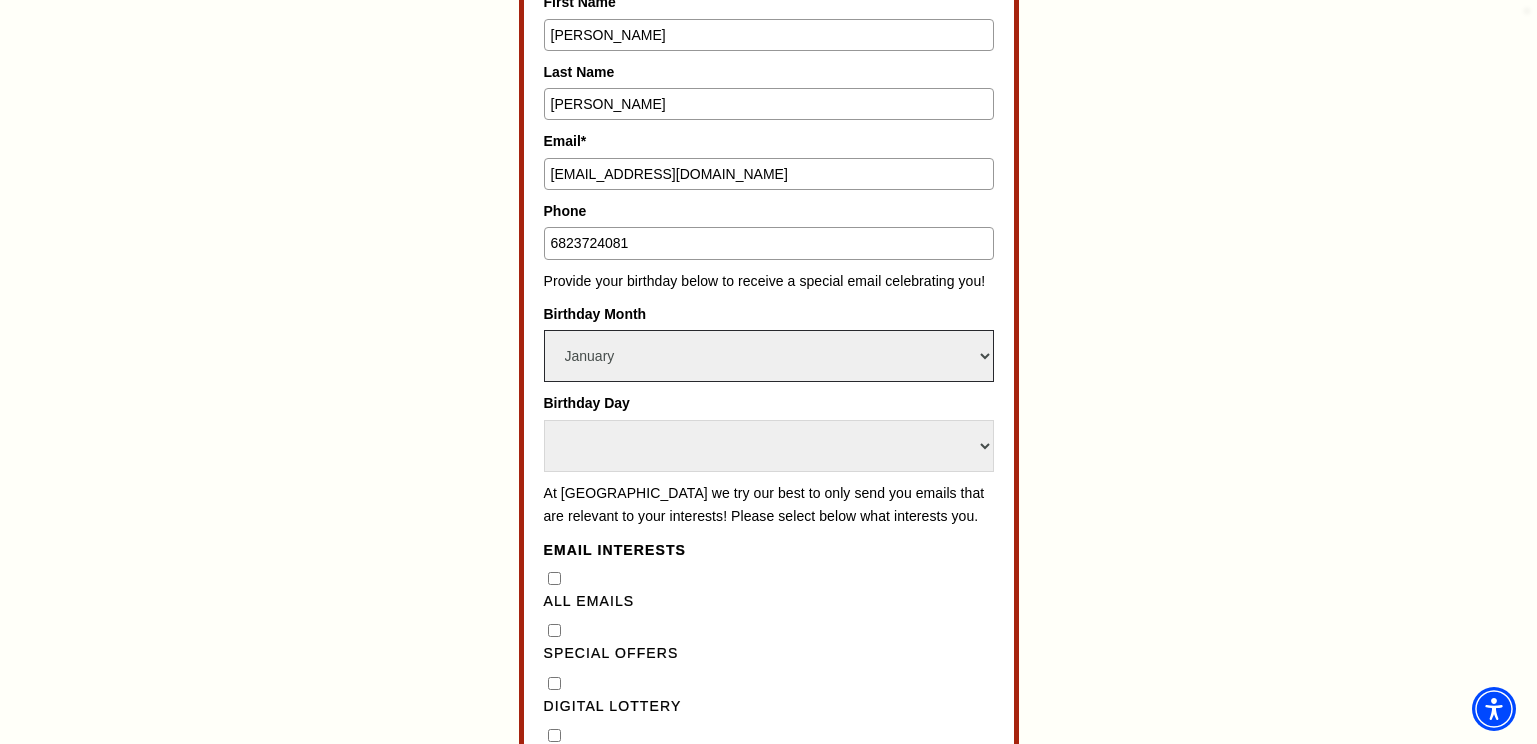 click on "Select Month
January
February
March
April
May
June
July
August
September
October
November
December" at bounding box center [769, 356] 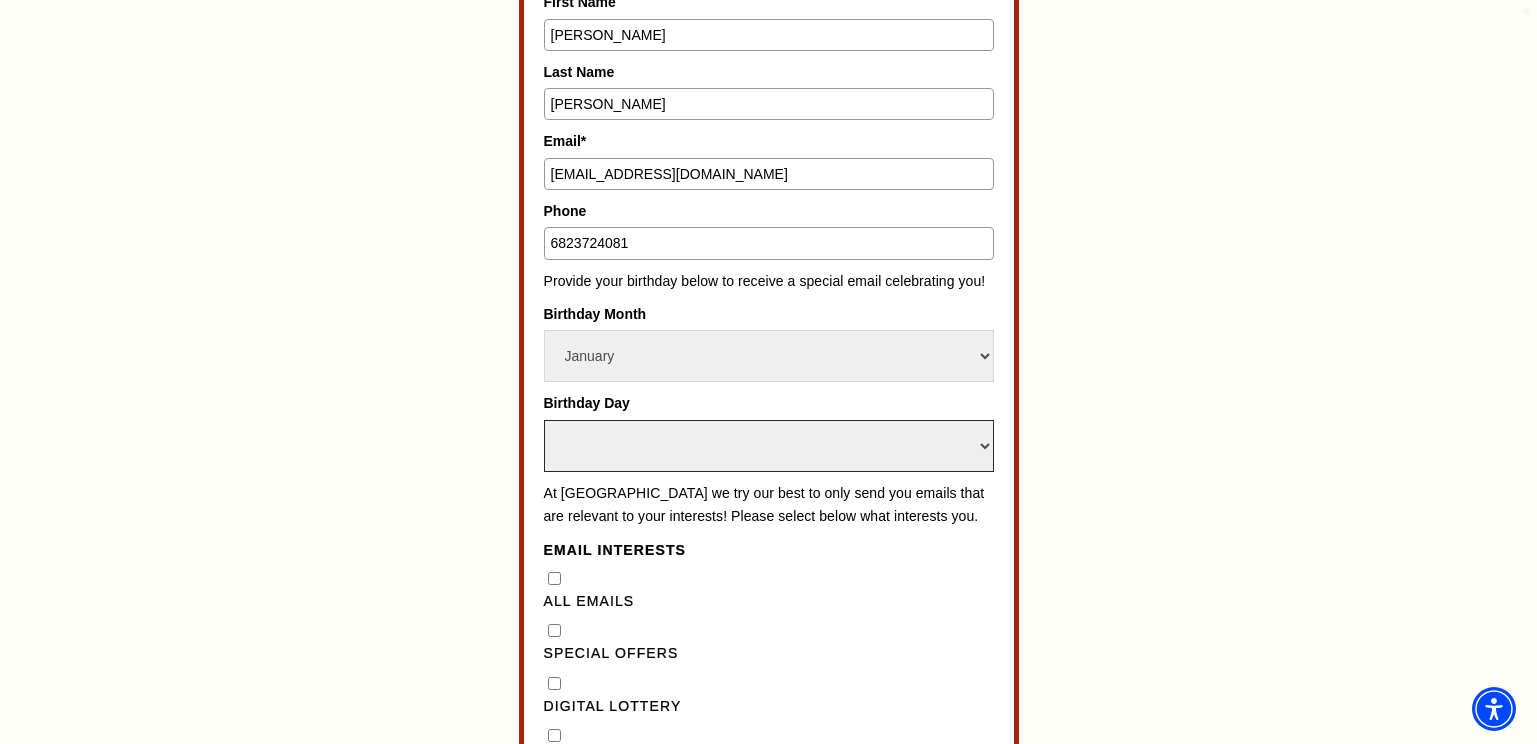 click on "Select Day
1
2
3
4
5
6
7
8
9
10
11
12
13
14
15
16
17
18
19
20
21
22
23
24
25
26
27
28
29
30
31" at bounding box center [769, 446] 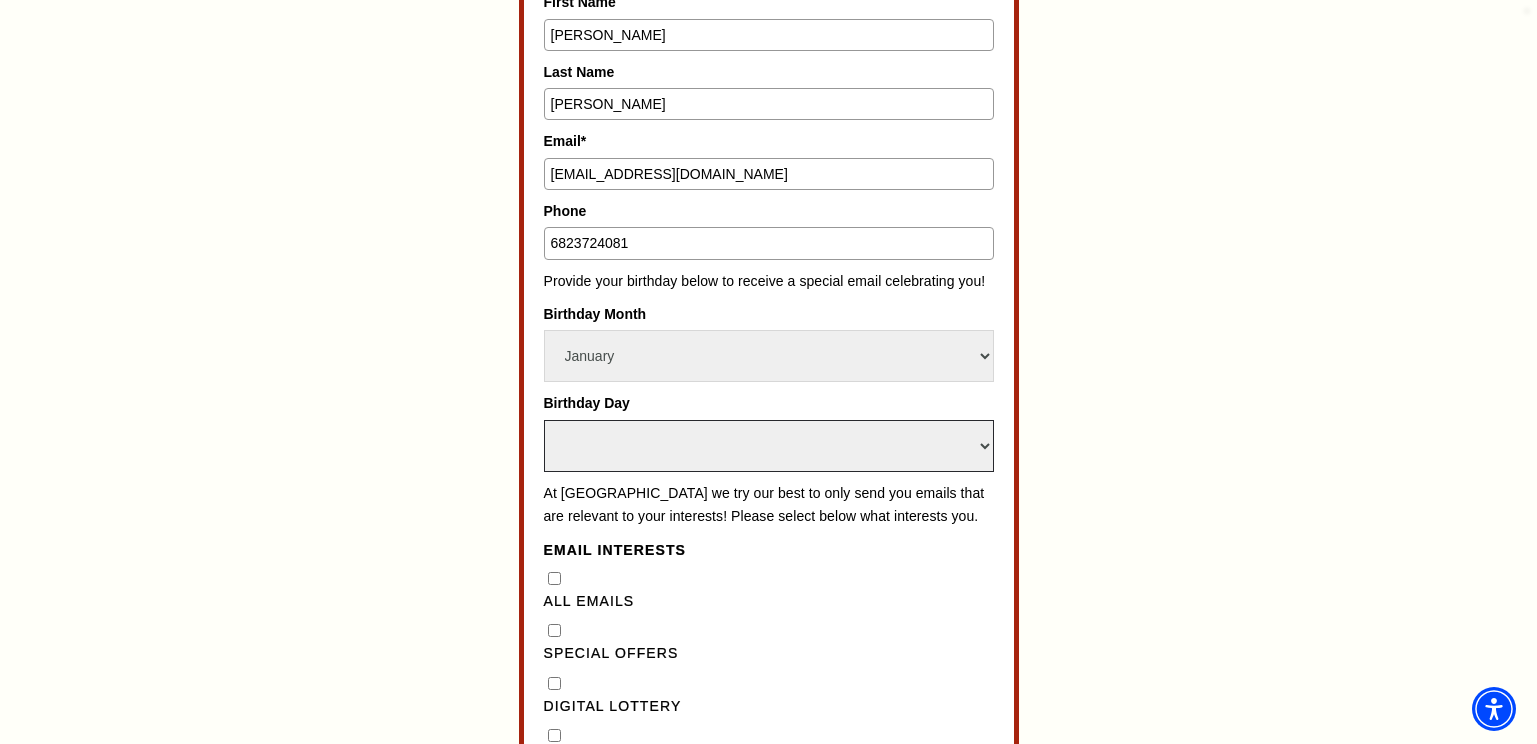 select on "9" 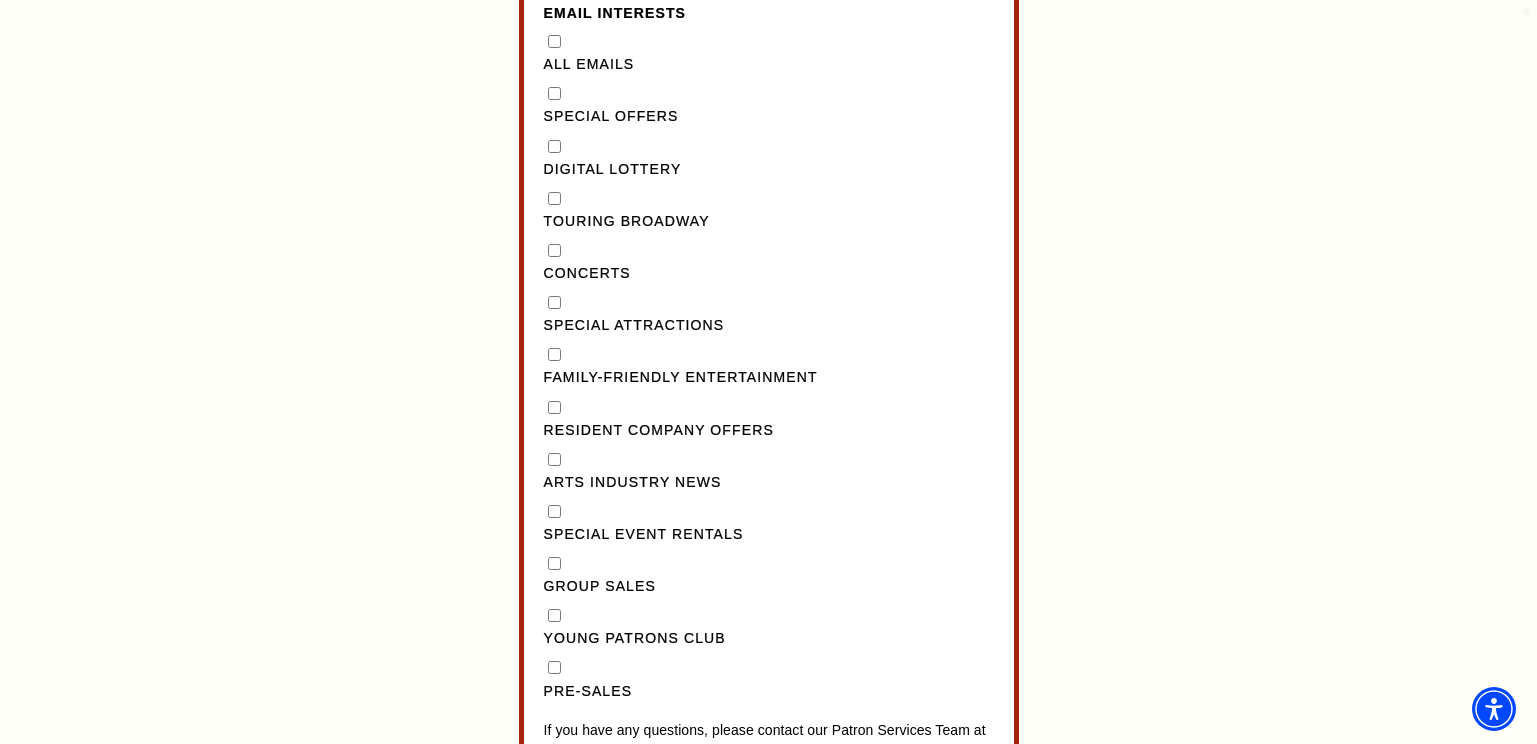 scroll, scrollTop: 1731, scrollLeft: 0, axis: vertical 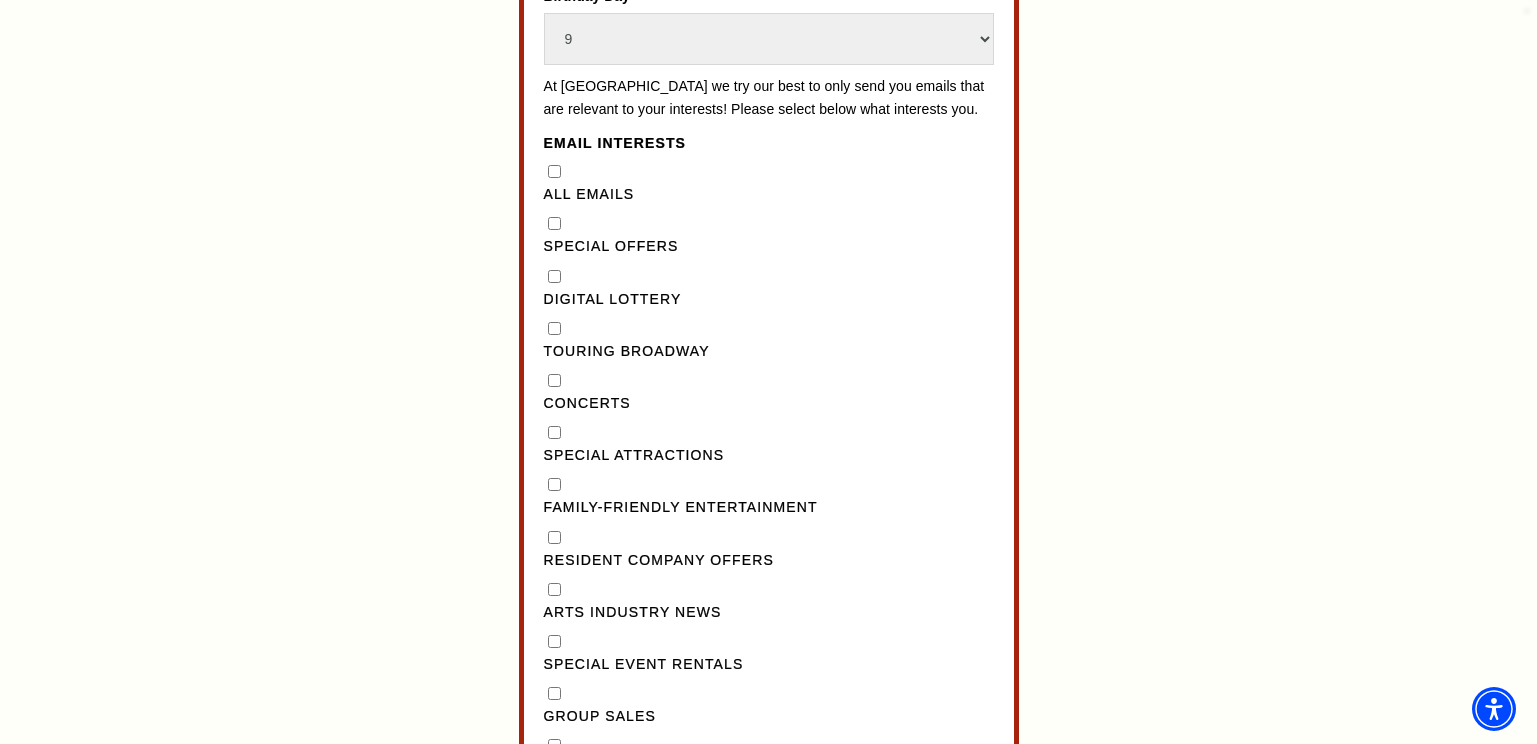 click on "All Emails" at bounding box center (554, 171) 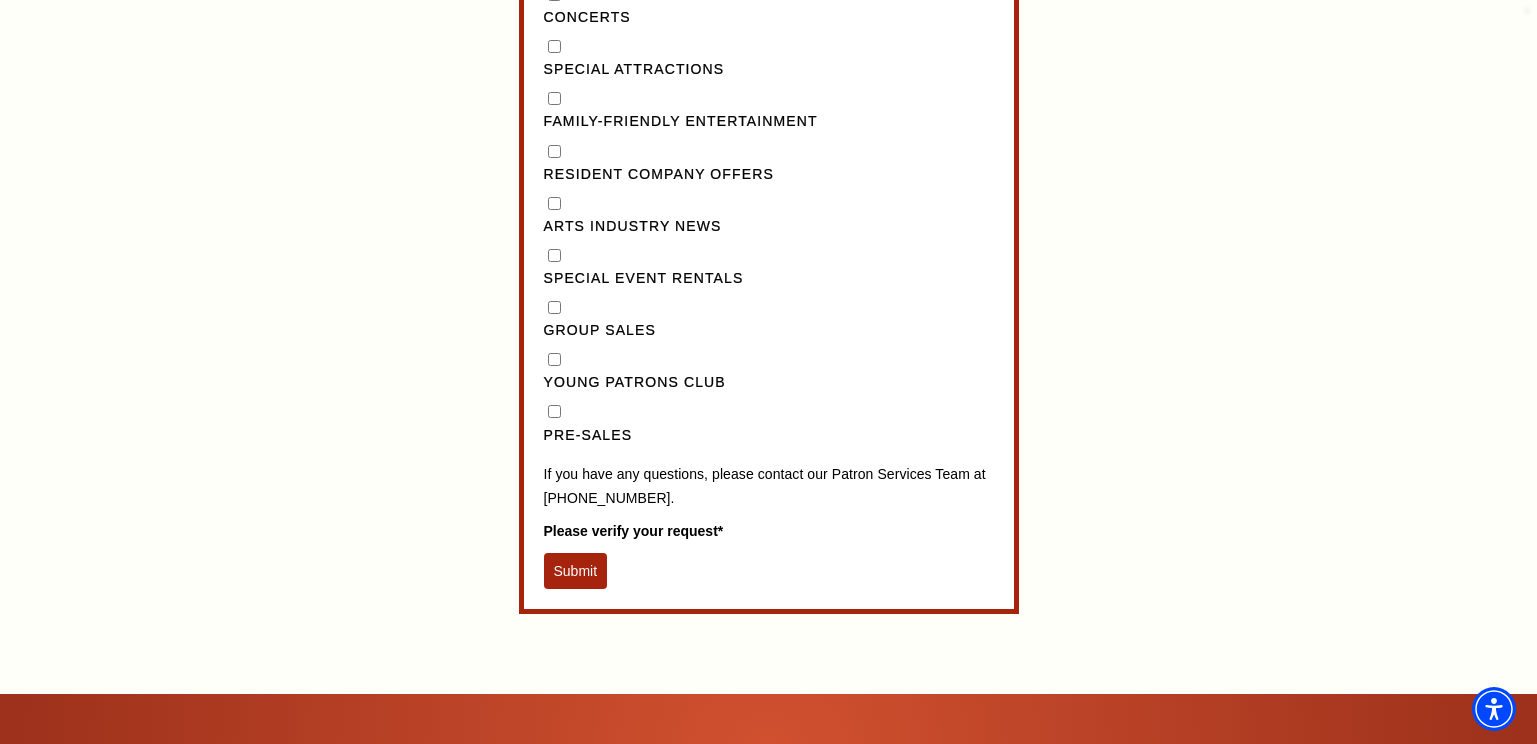 scroll, scrollTop: 1992, scrollLeft: 0, axis: vertical 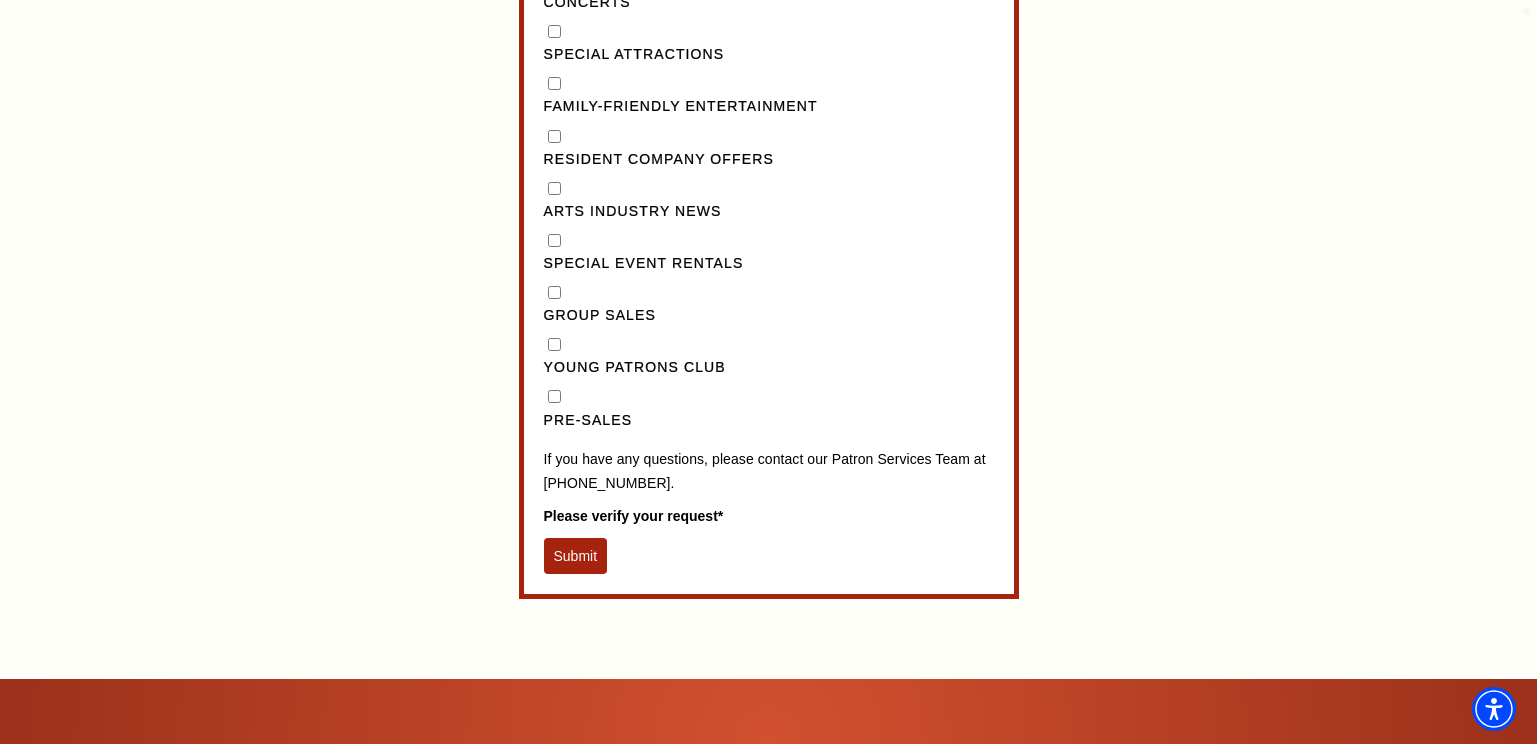 click on "Pre-Sales" at bounding box center (554, 396) 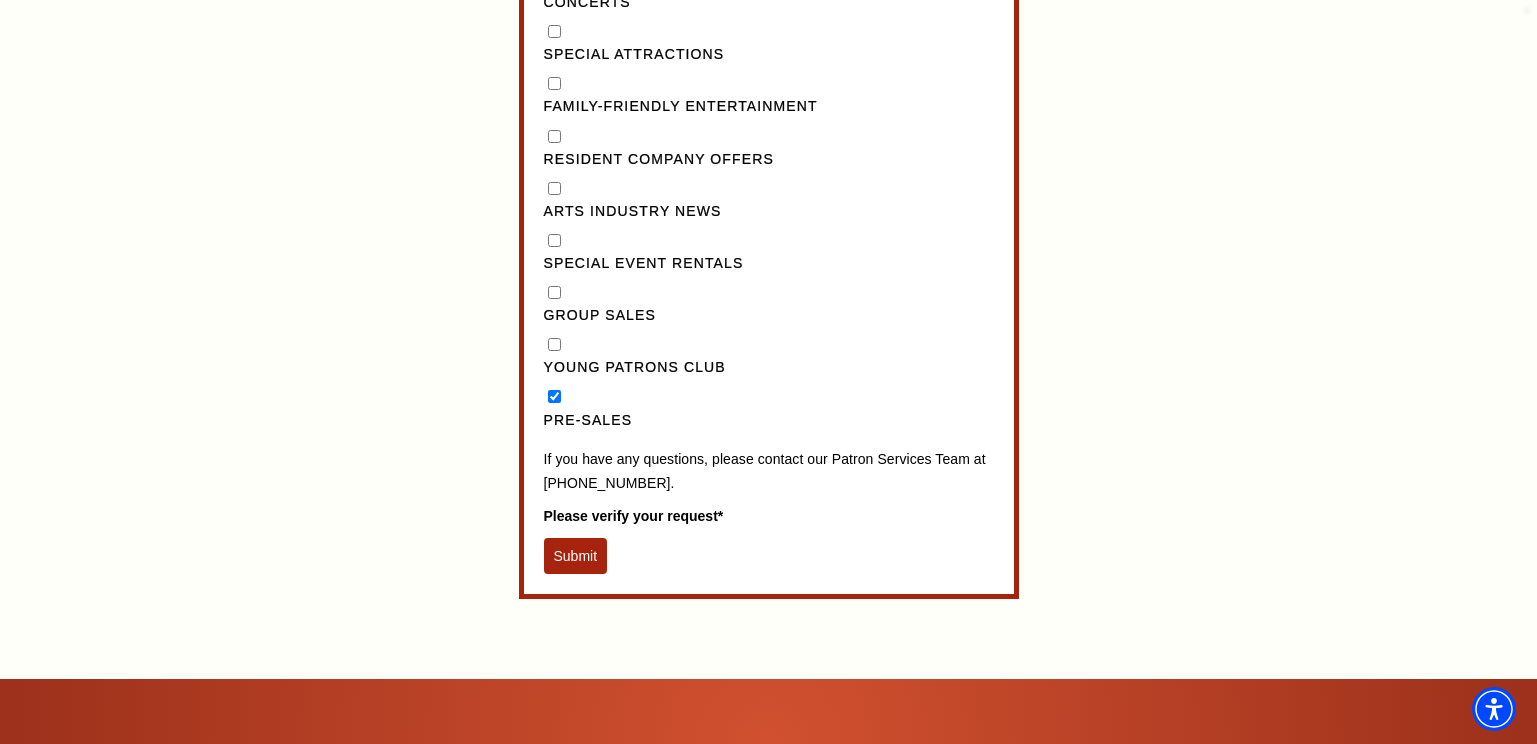 click on "Submit" at bounding box center (576, 556) 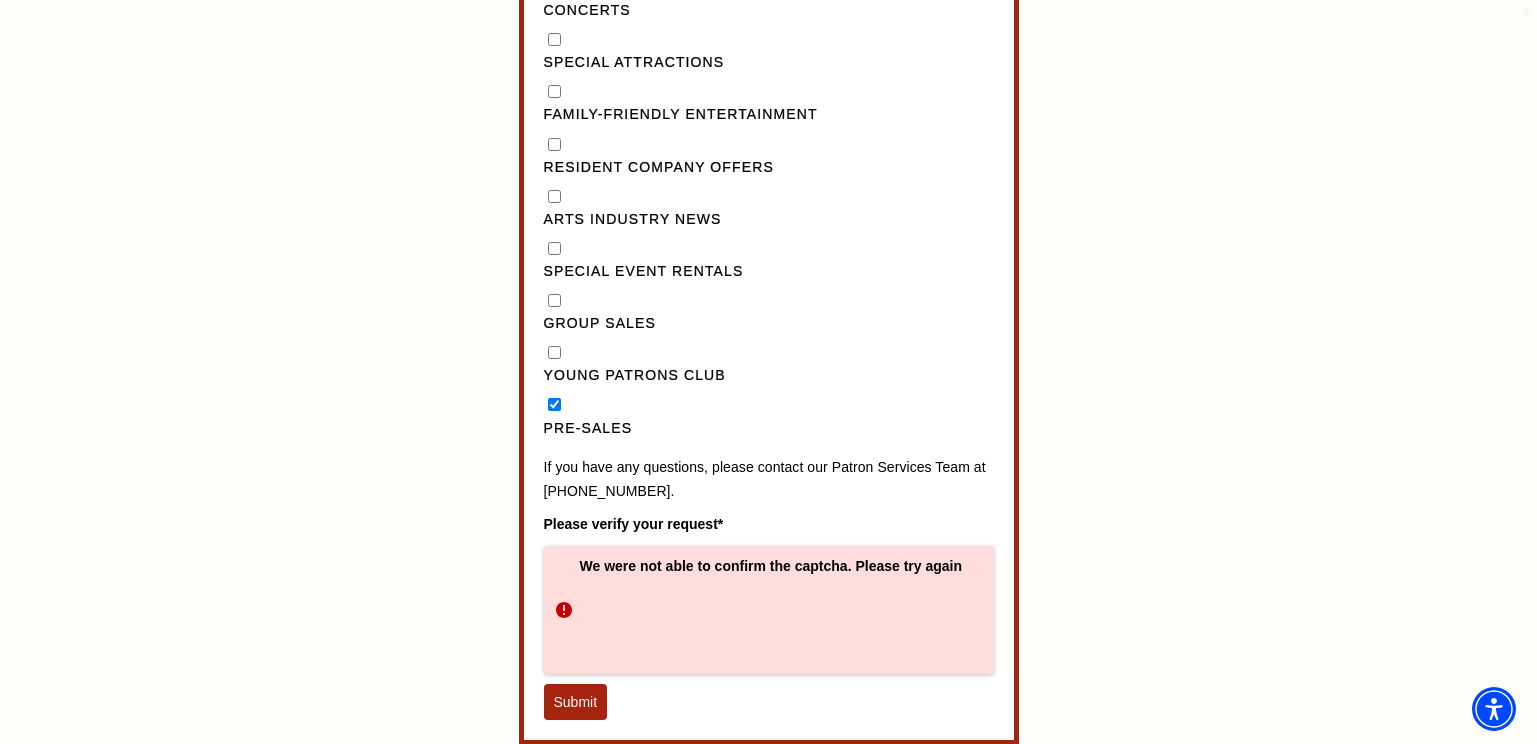 scroll, scrollTop: 1980, scrollLeft: 0, axis: vertical 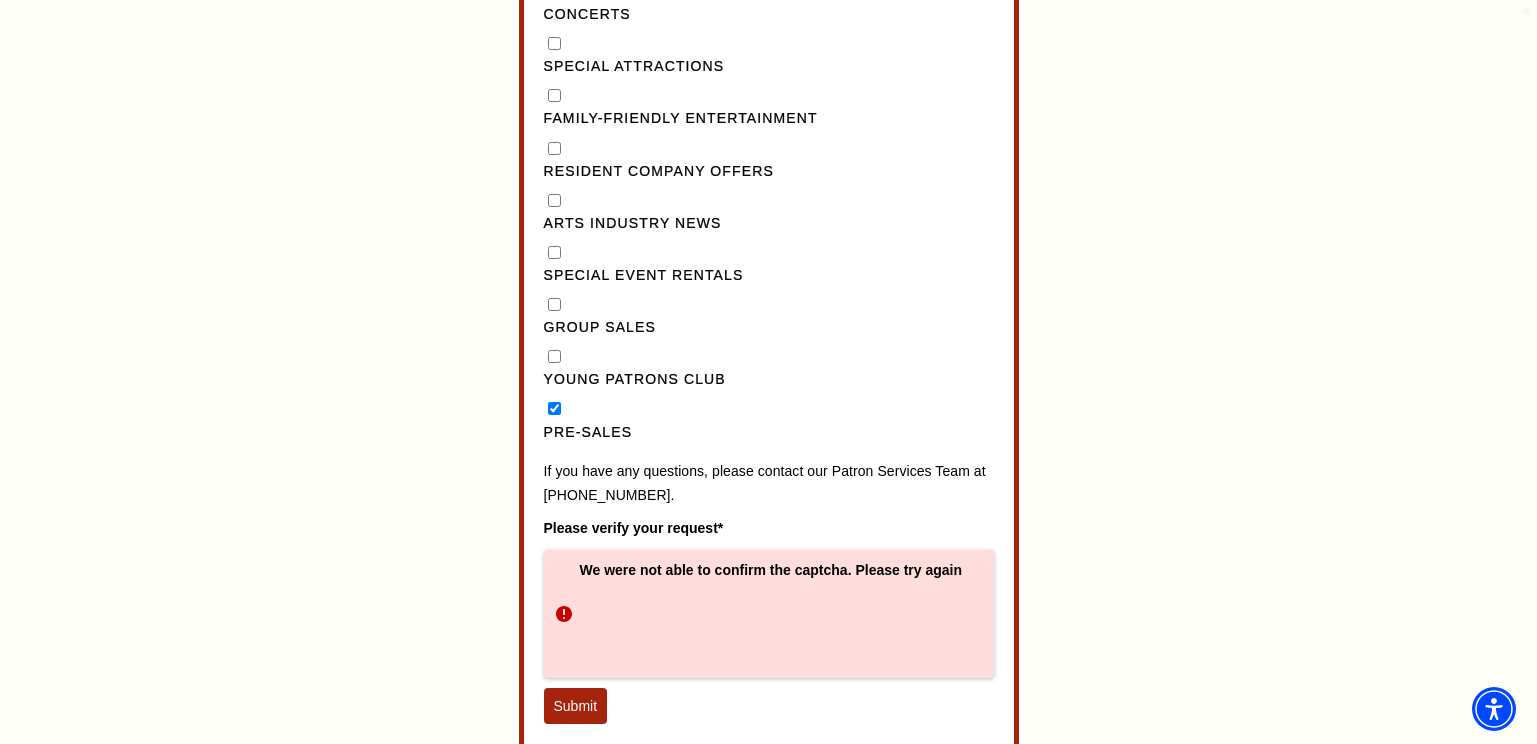click on "Resident Company Offers" at bounding box center [554, 148] 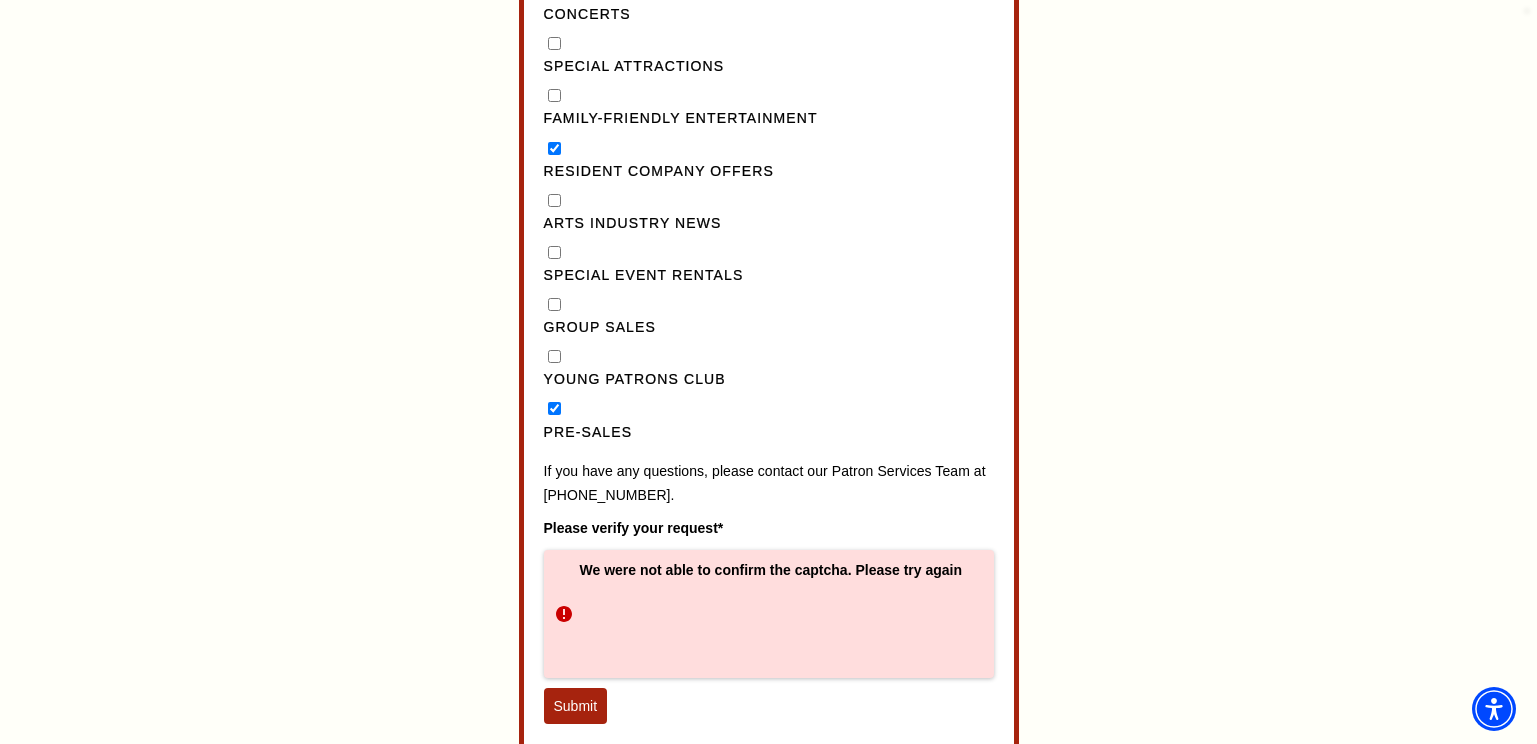 click on "Family-Friendly Entertainment" at bounding box center [554, 95] 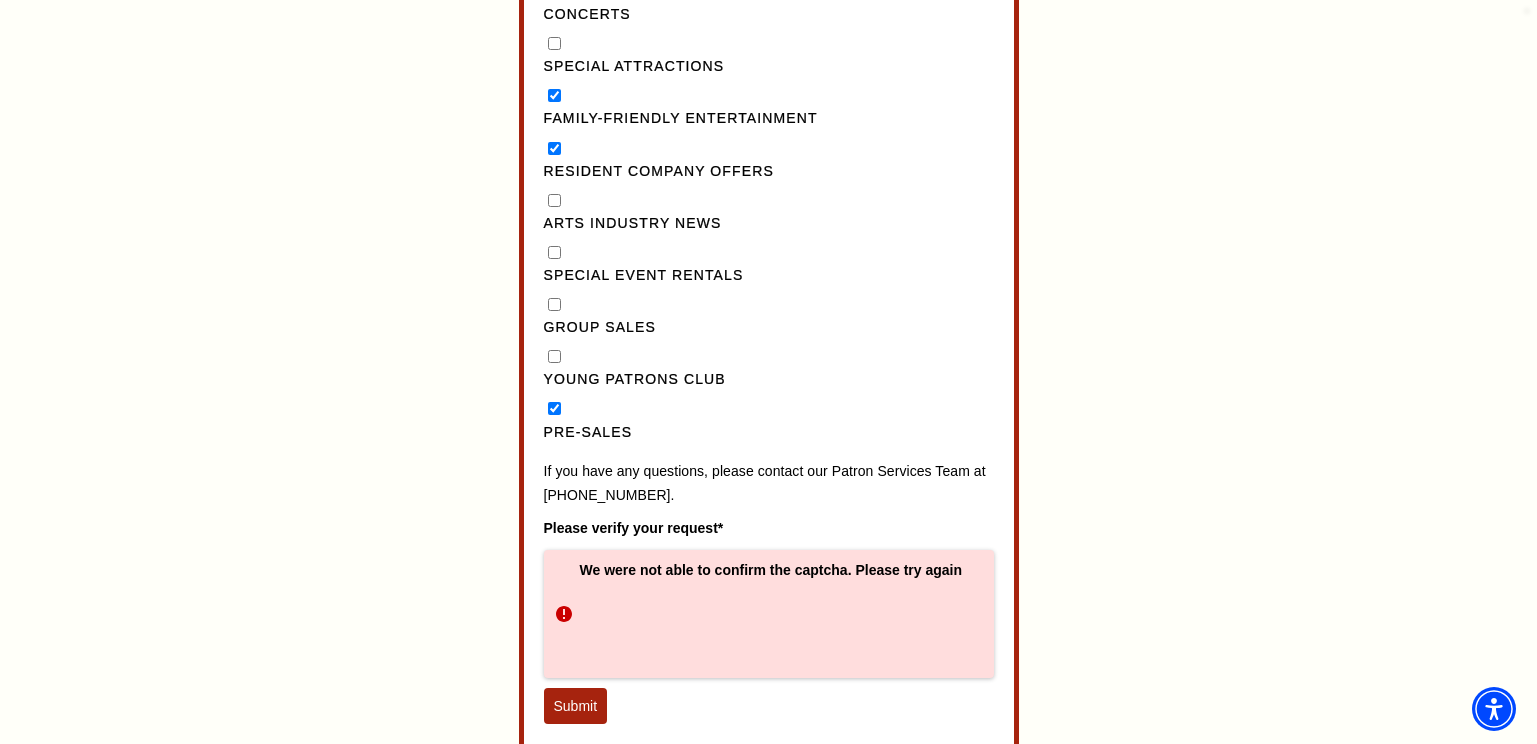 click on "Special Attractions" at bounding box center (554, 43) 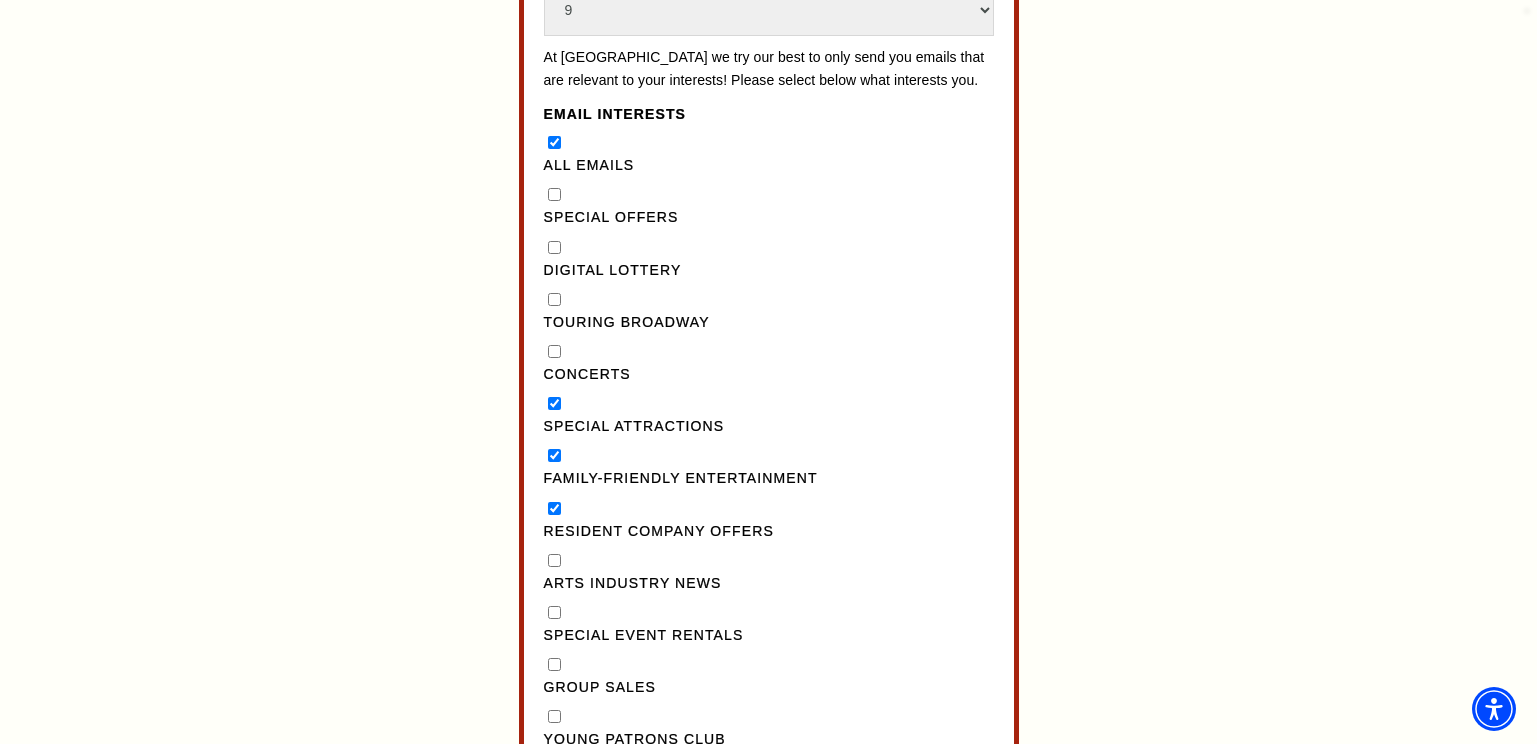 scroll, scrollTop: 1609, scrollLeft: 0, axis: vertical 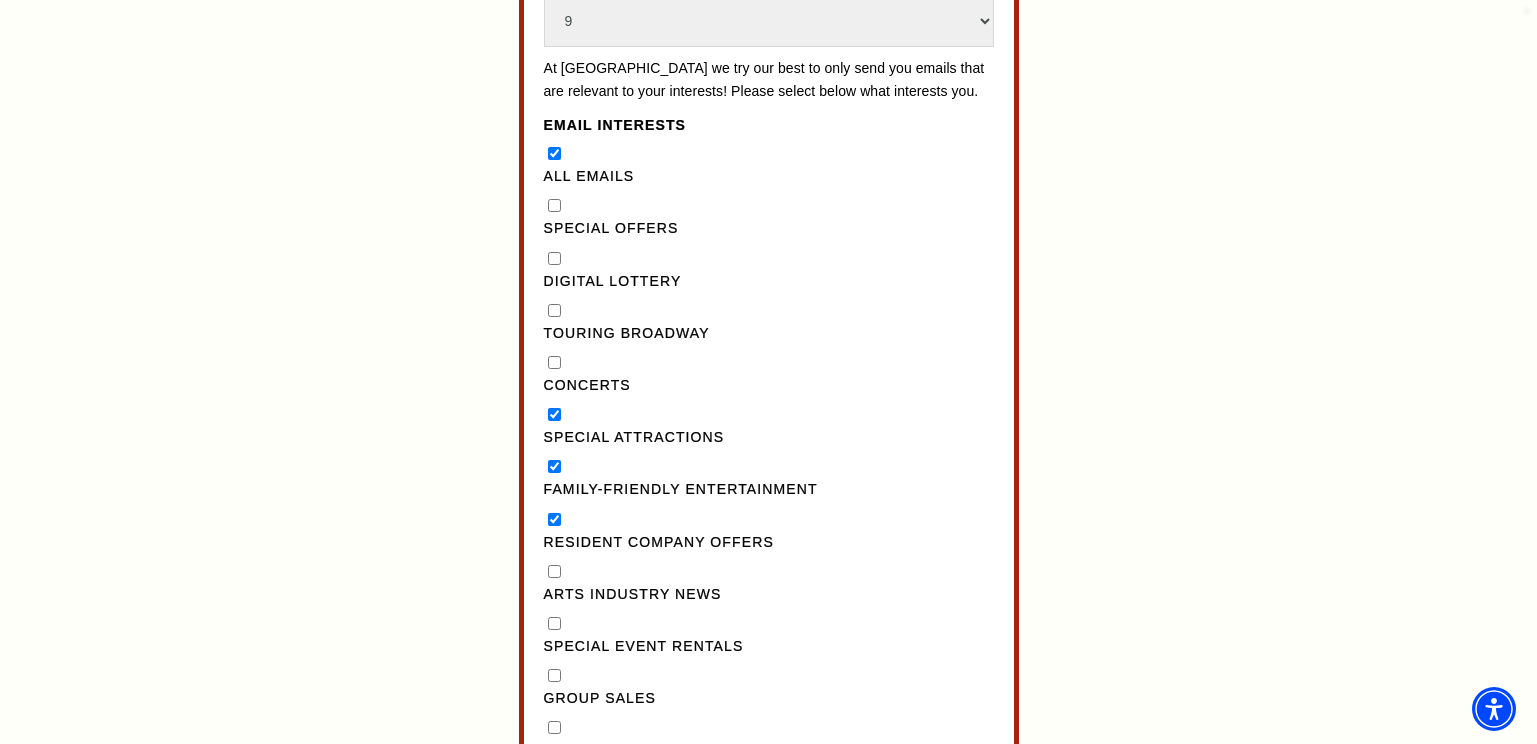 click on "Digital Lottery" at bounding box center (554, 258) 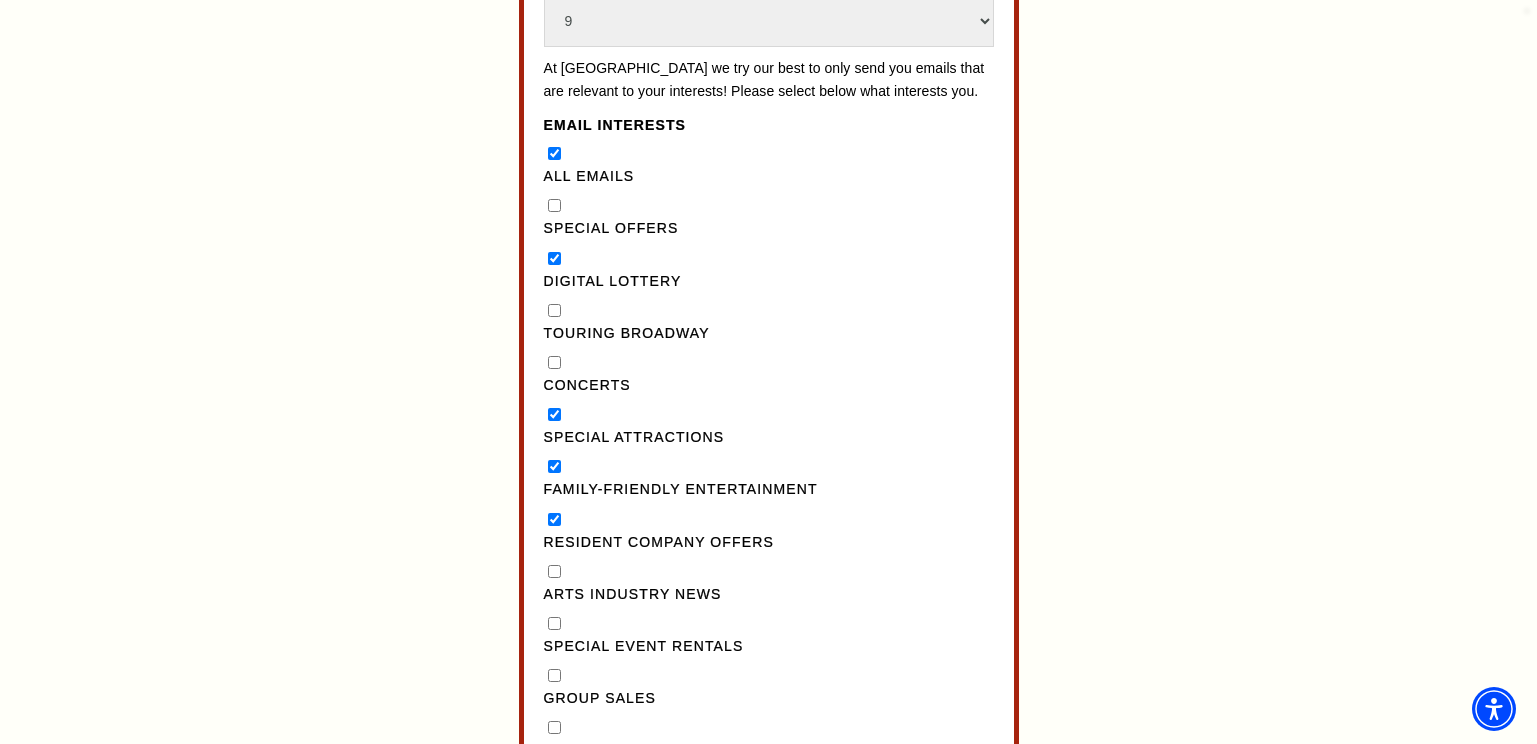 click on "All Emails" at bounding box center [554, 153] 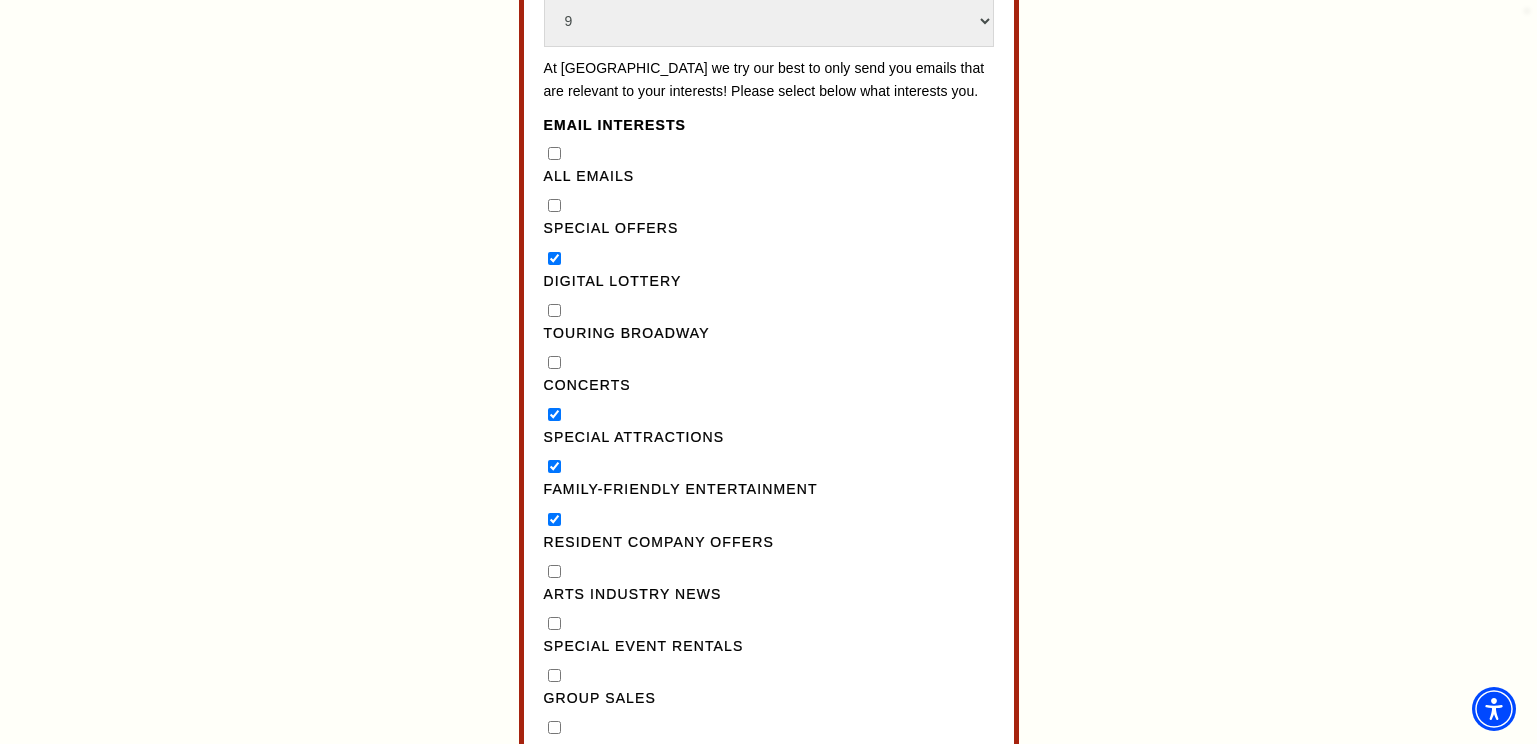 click on "Special Offers" at bounding box center [554, 205] 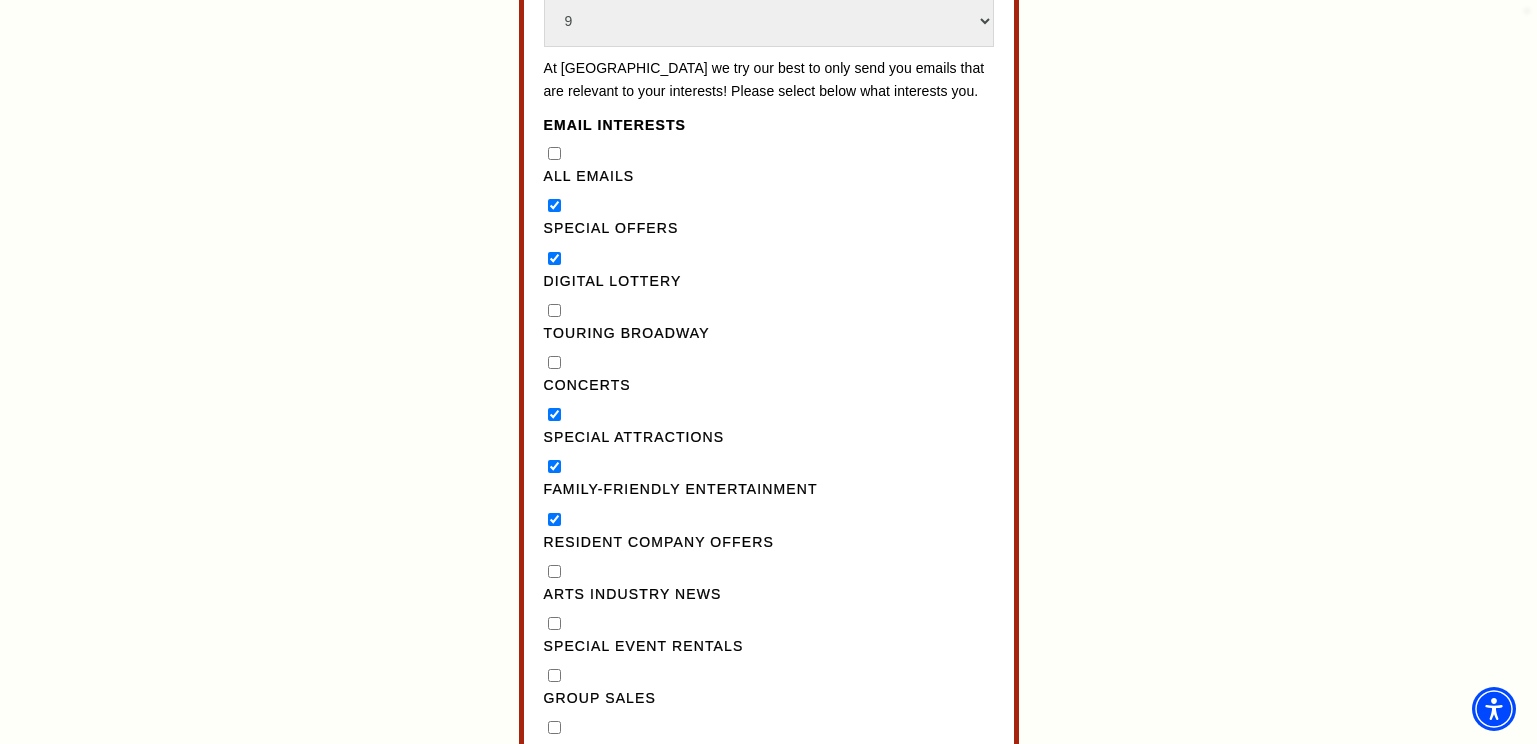 click on "Digital Lottery" at bounding box center [554, 258] 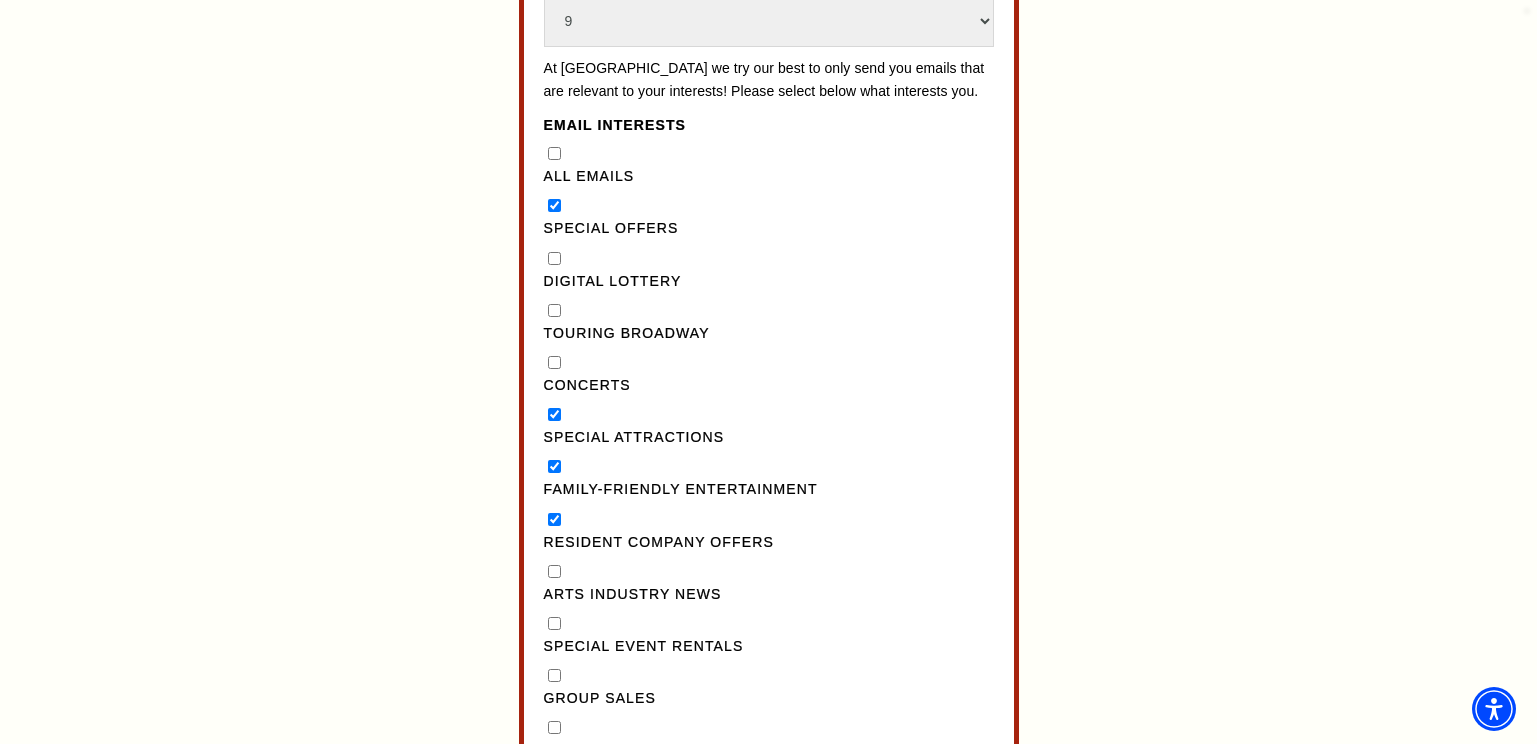 click on "Concerts" at bounding box center [554, 362] 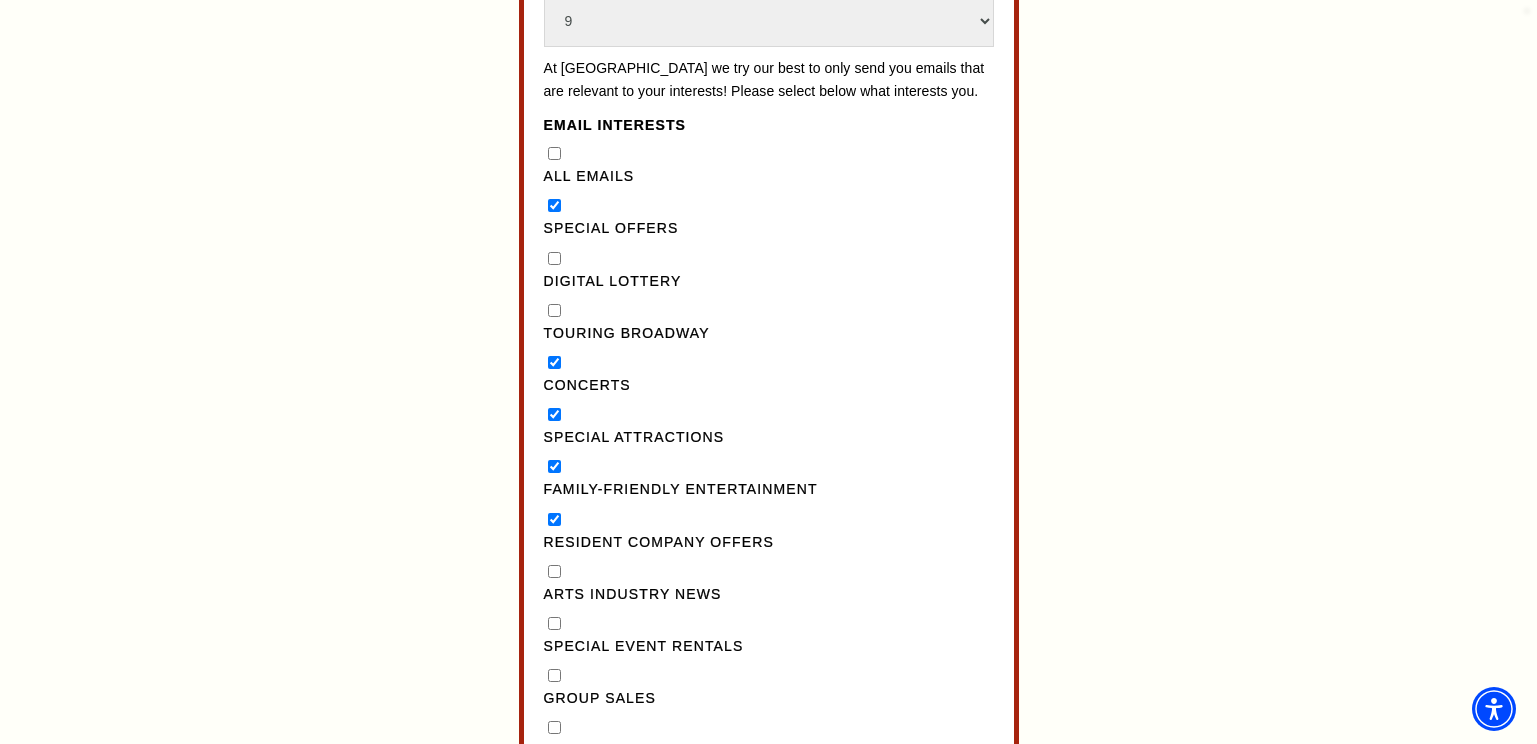 click on "Resident Company Offers" at bounding box center [554, 519] 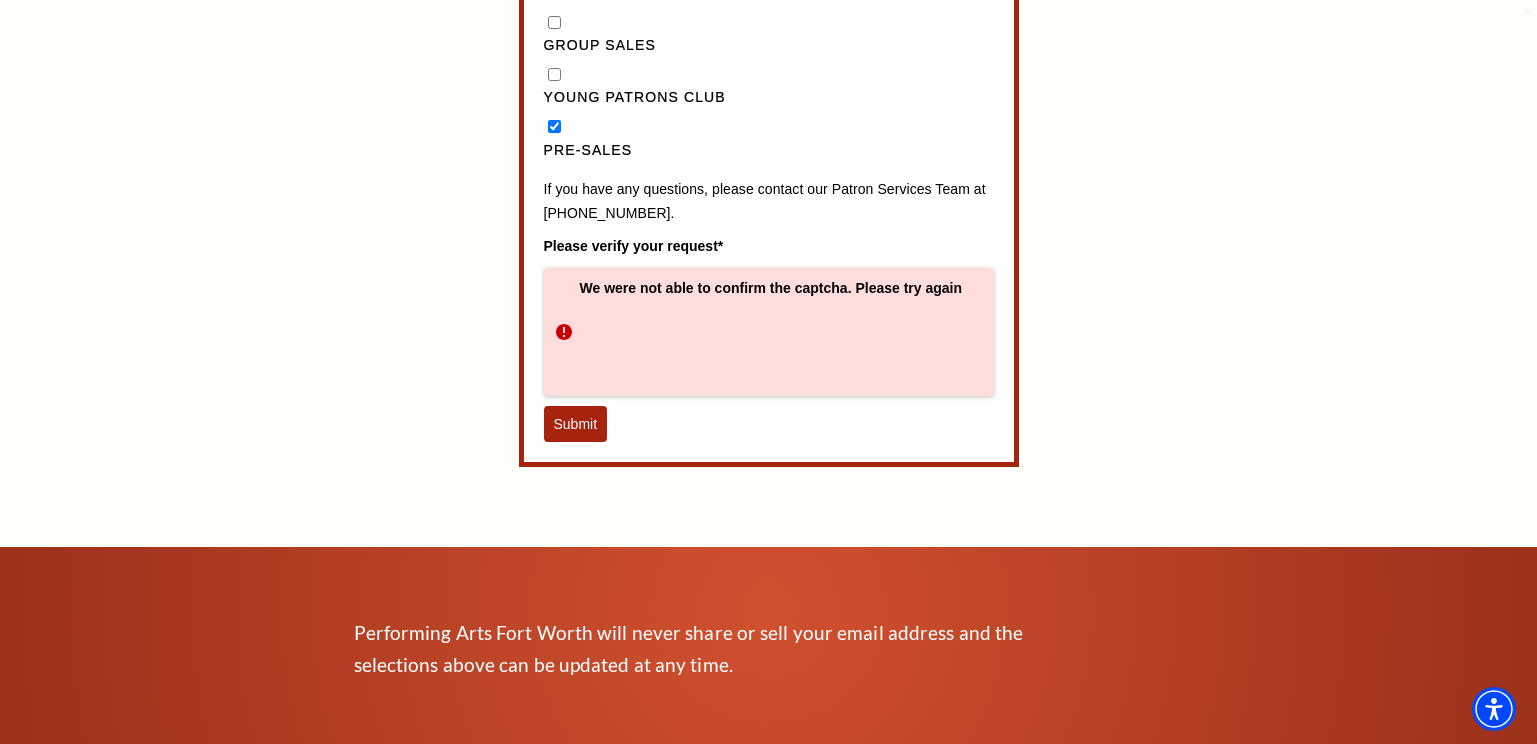 scroll, scrollTop: 2267, scrollLeft: 0, axis: vertical 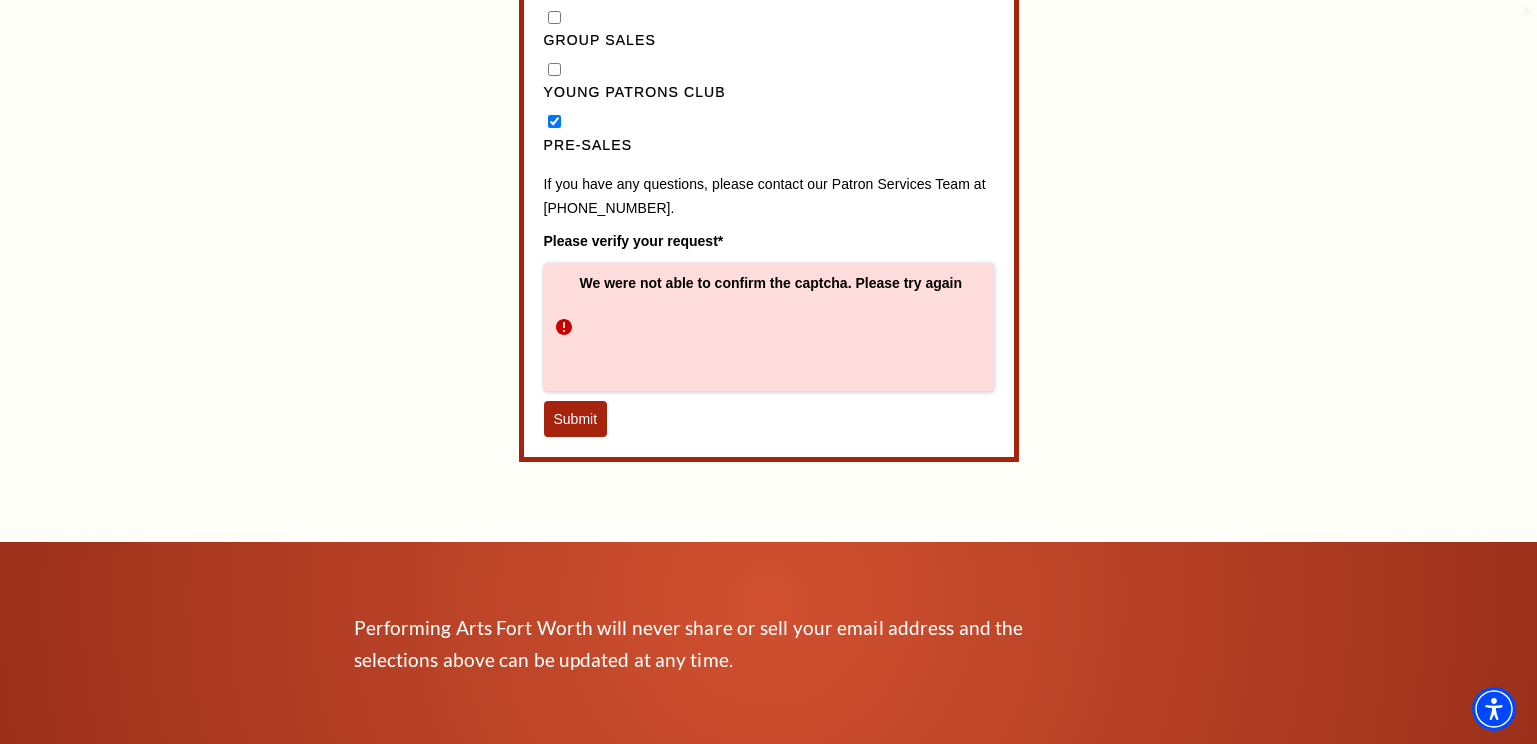 click on "Submit" at bounding box center [576, 419] 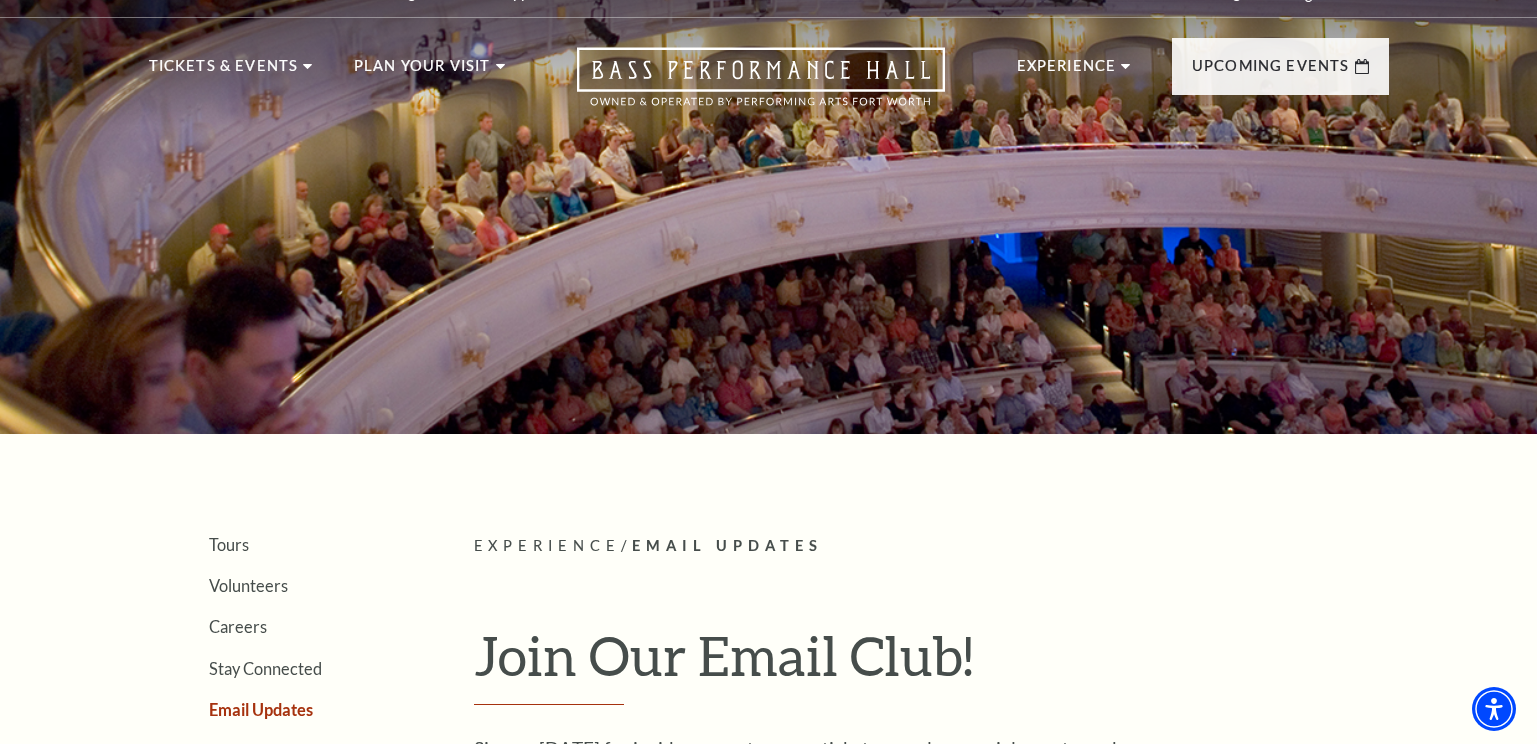 scroll, scrollTop: 0, scrollLeft: 0, axis: both 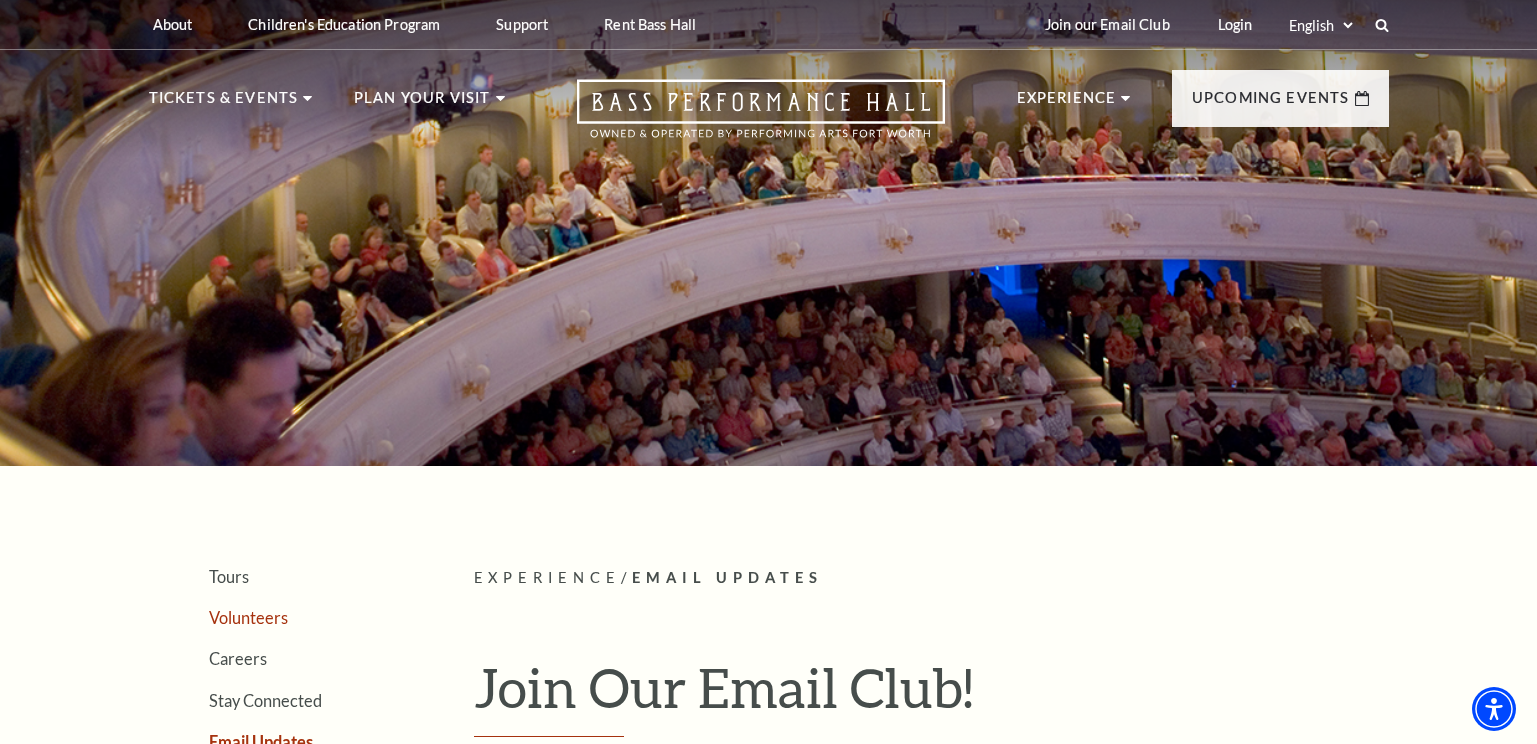 click on "Volunteers" at bounding box center [248, 617] 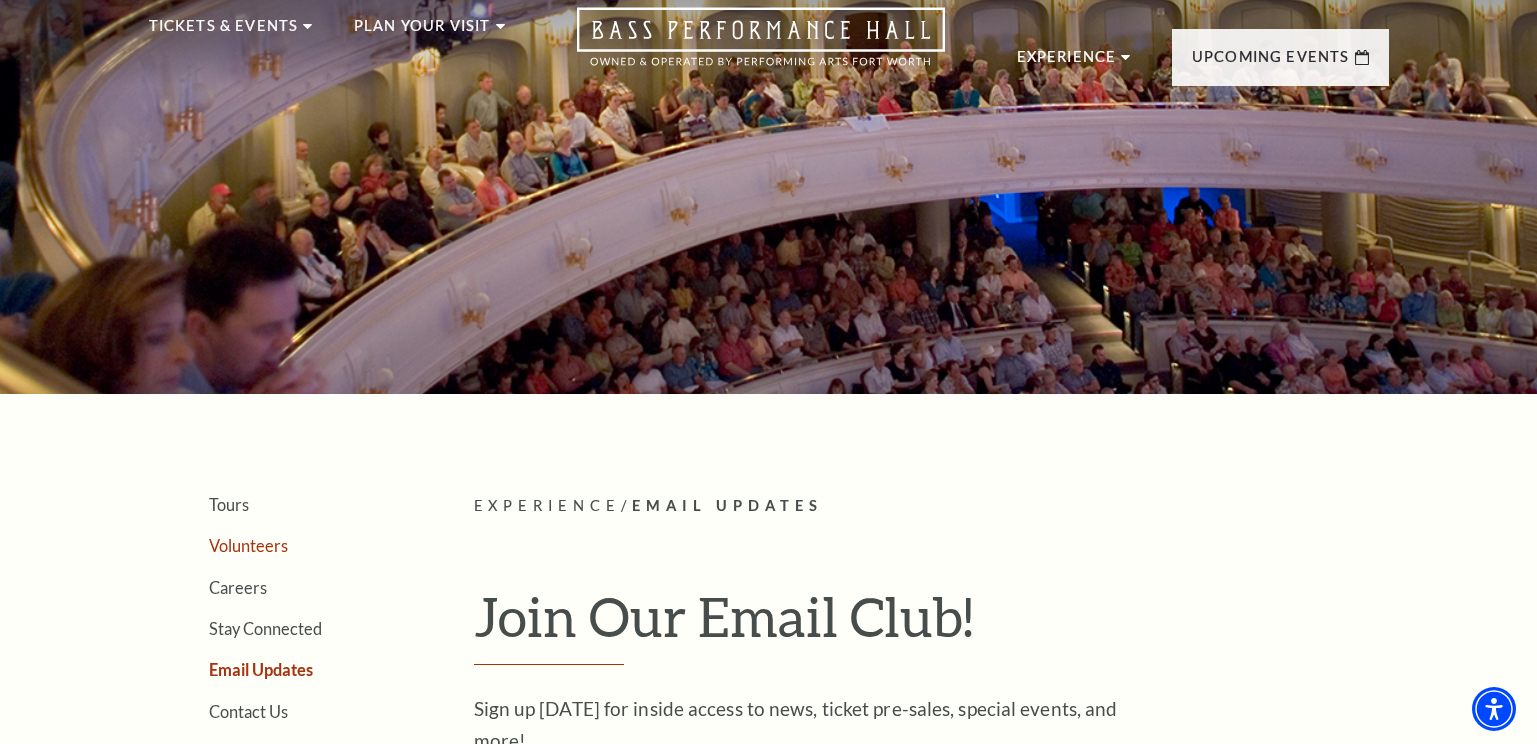scroll, scrollTop: 0, scrollLeft: 0, axis: both 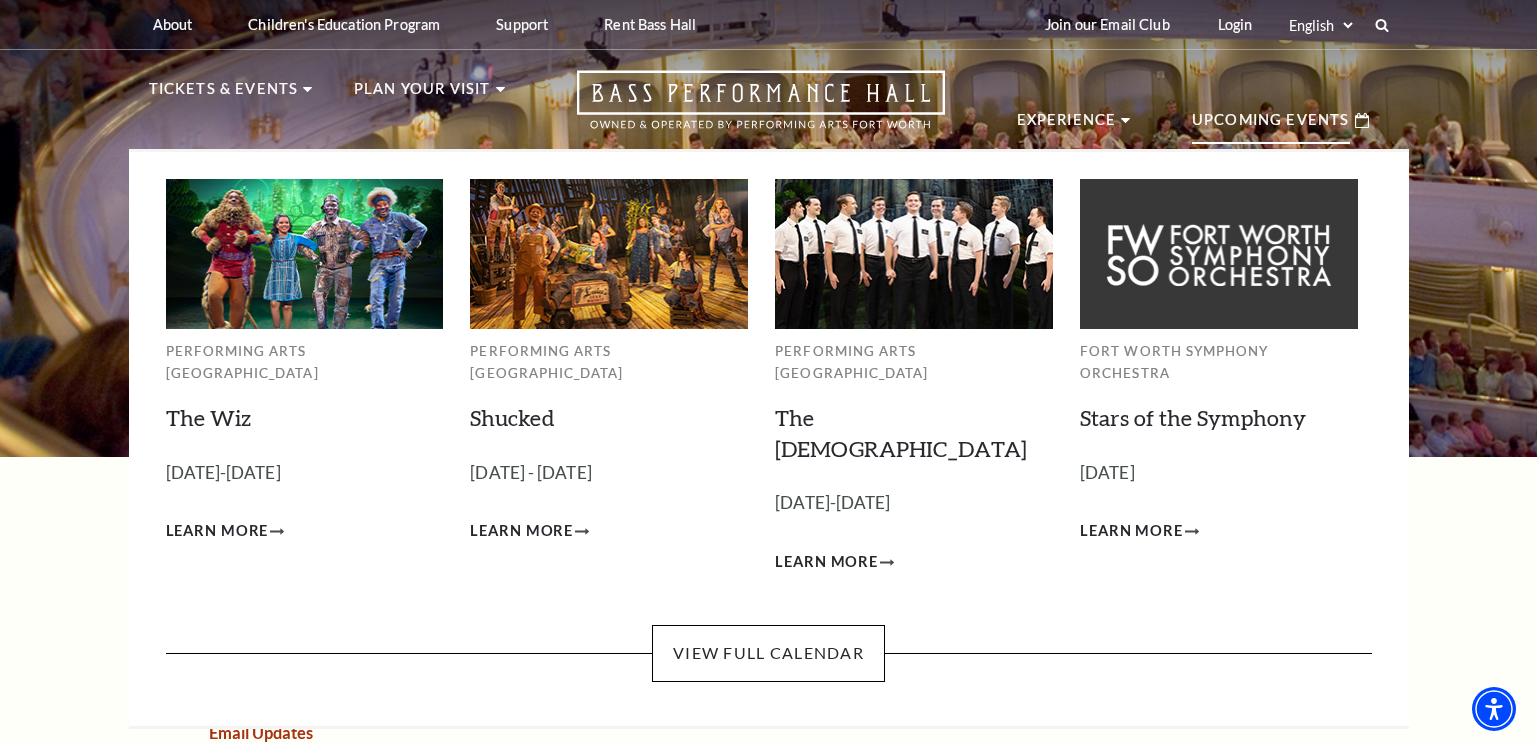 click on "Upcoming Events" at bounding box center (1271, 126) 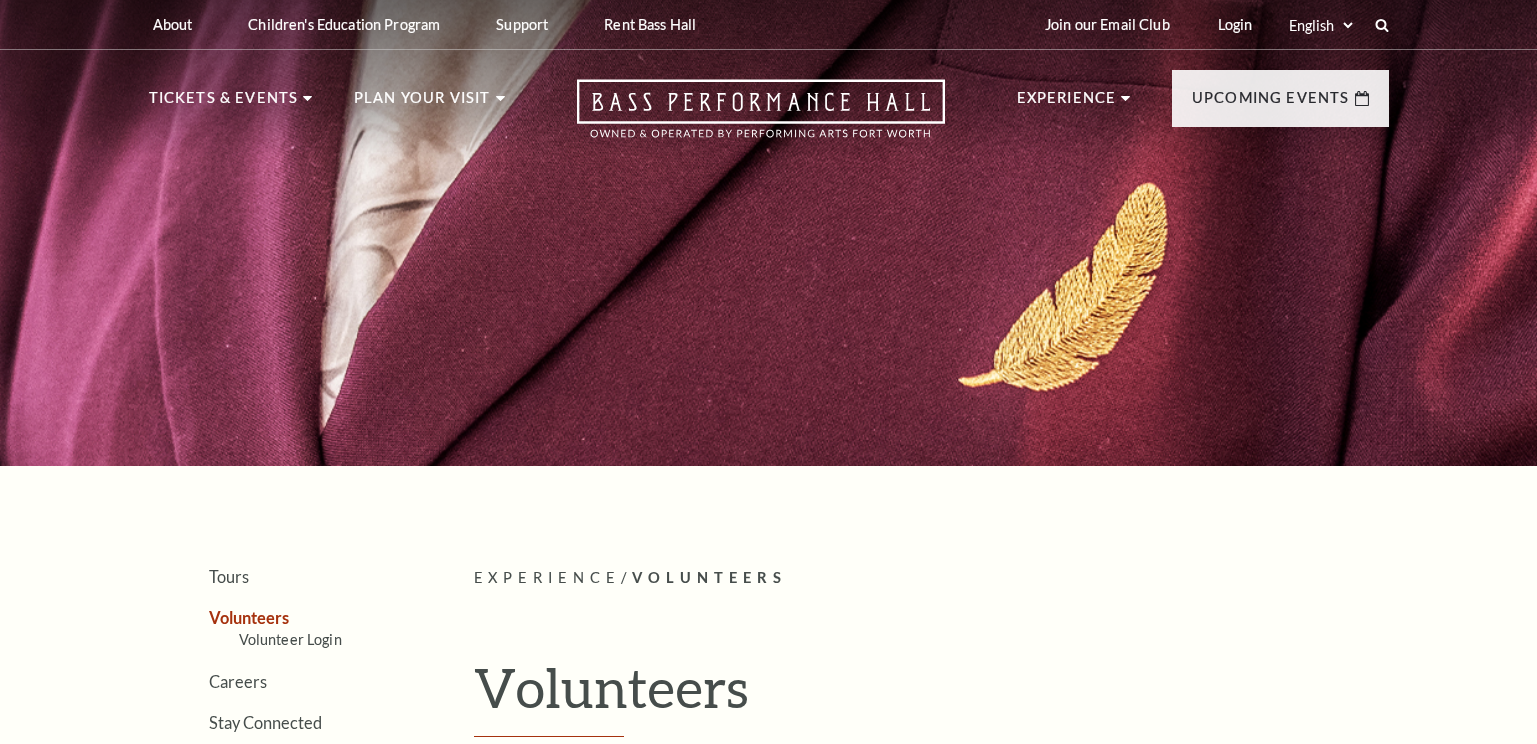 scroll, scrollTop: 0, scrollLeft: 0, axis: both 